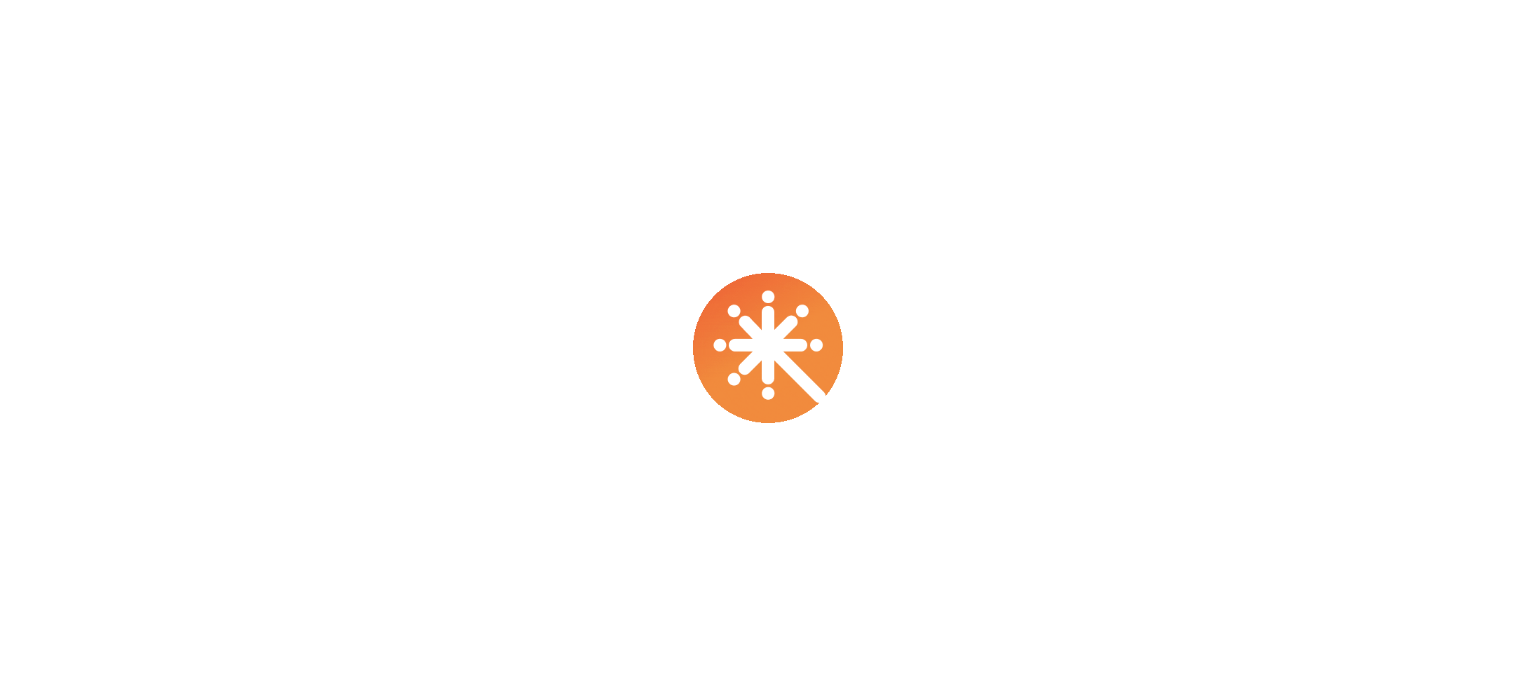 scroll, scrollTop: 0, scrollLeft: 0, axis: both 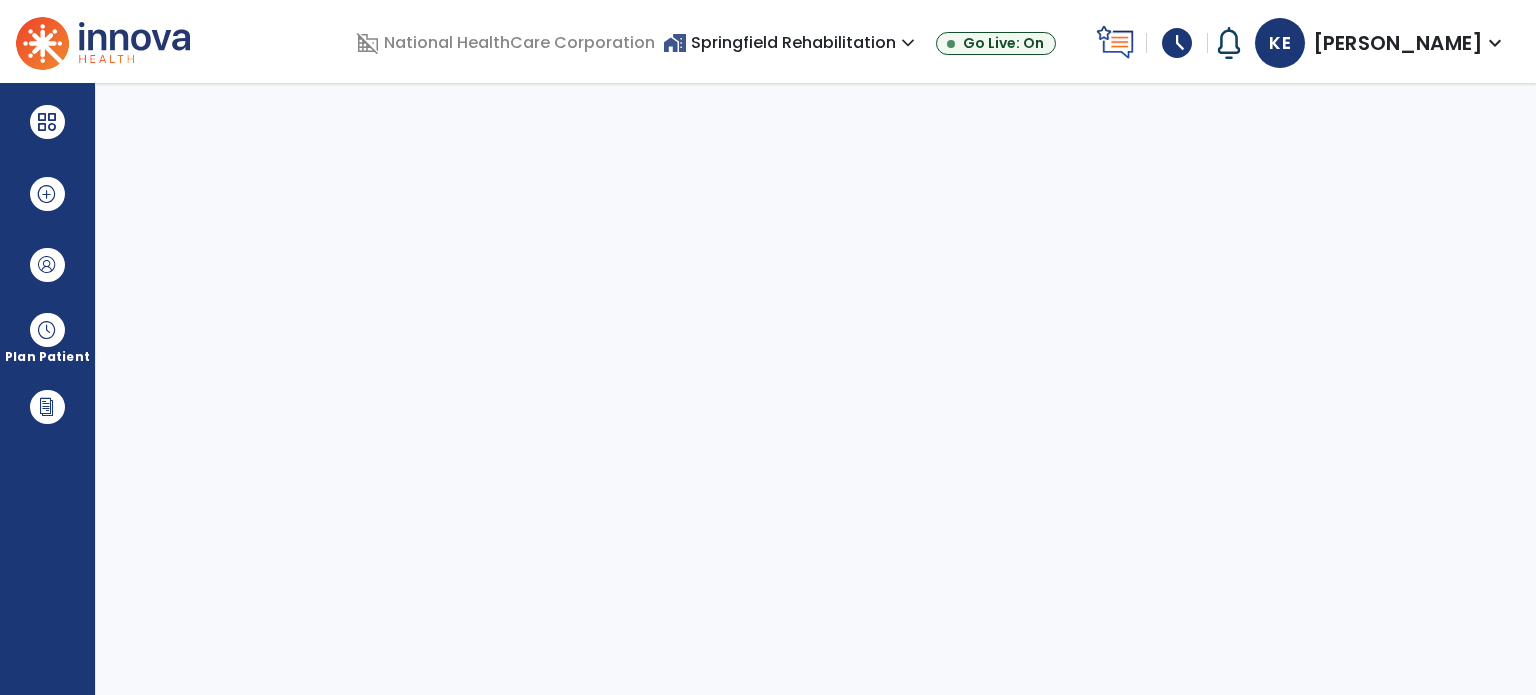 select on "****" 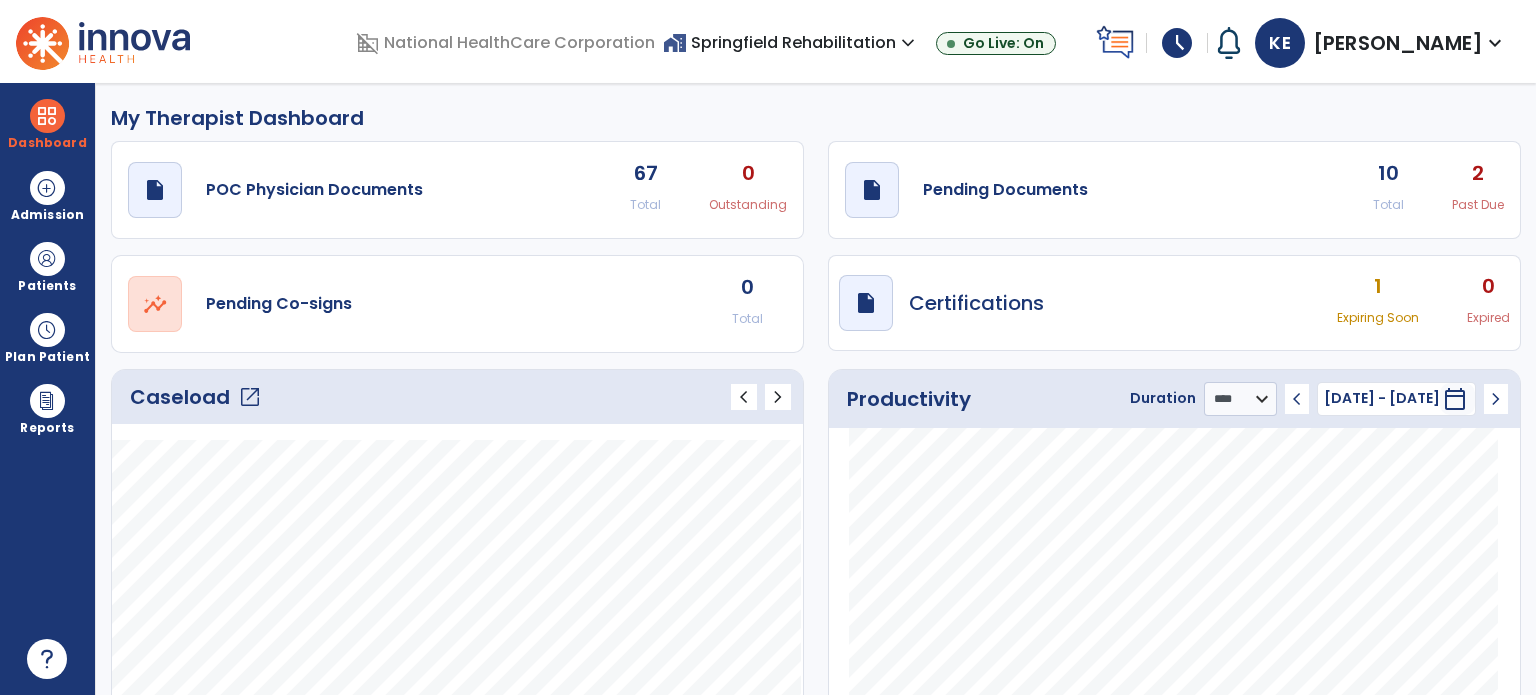 click on "Past Due" 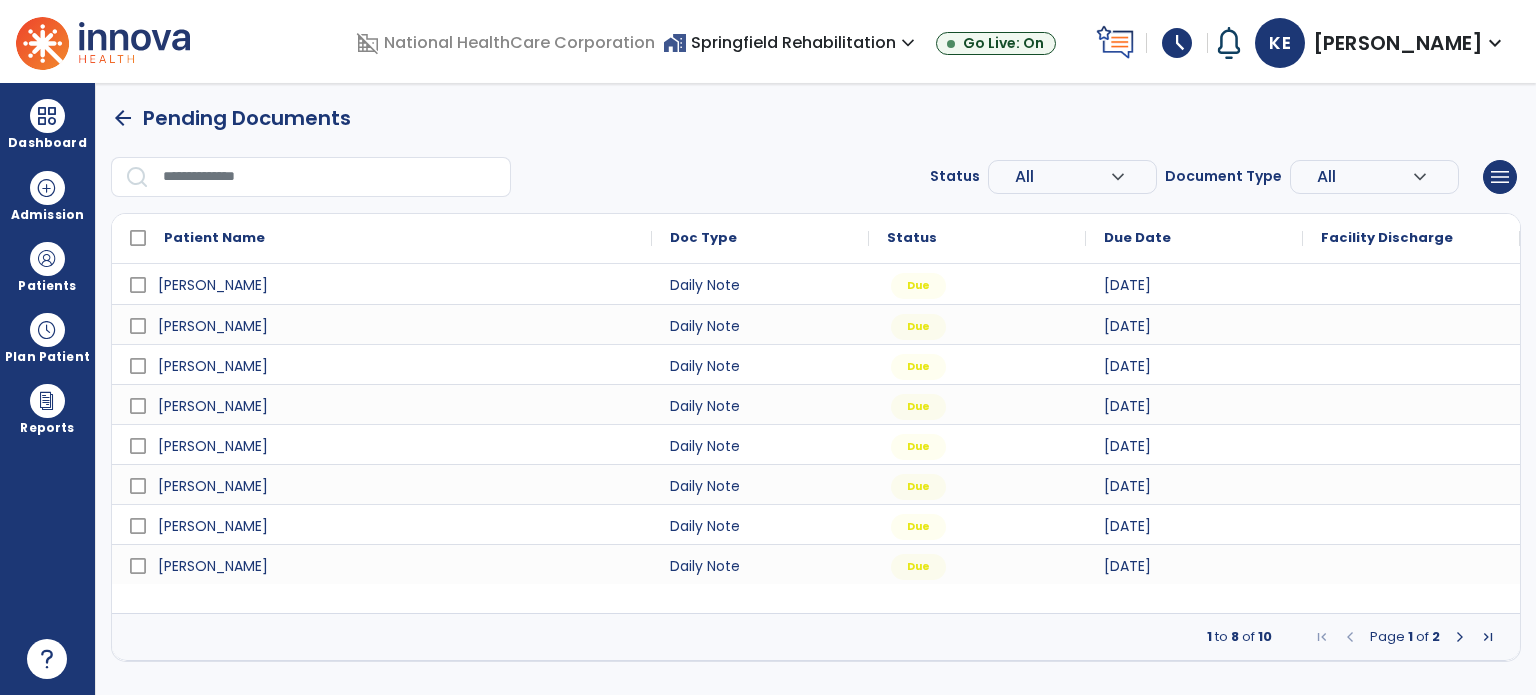 click at bounding box center [1460, 637] 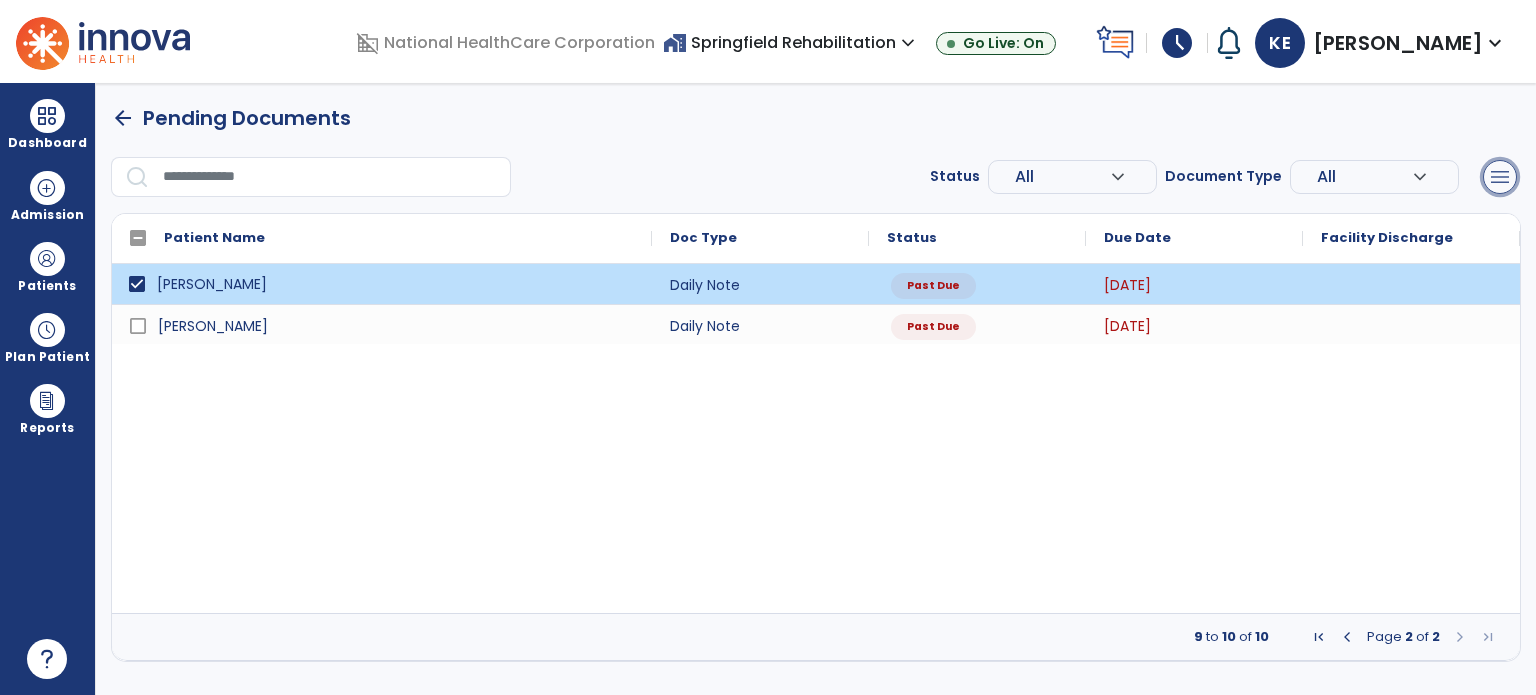 click on "menu" at bounding box center [1500, 177] 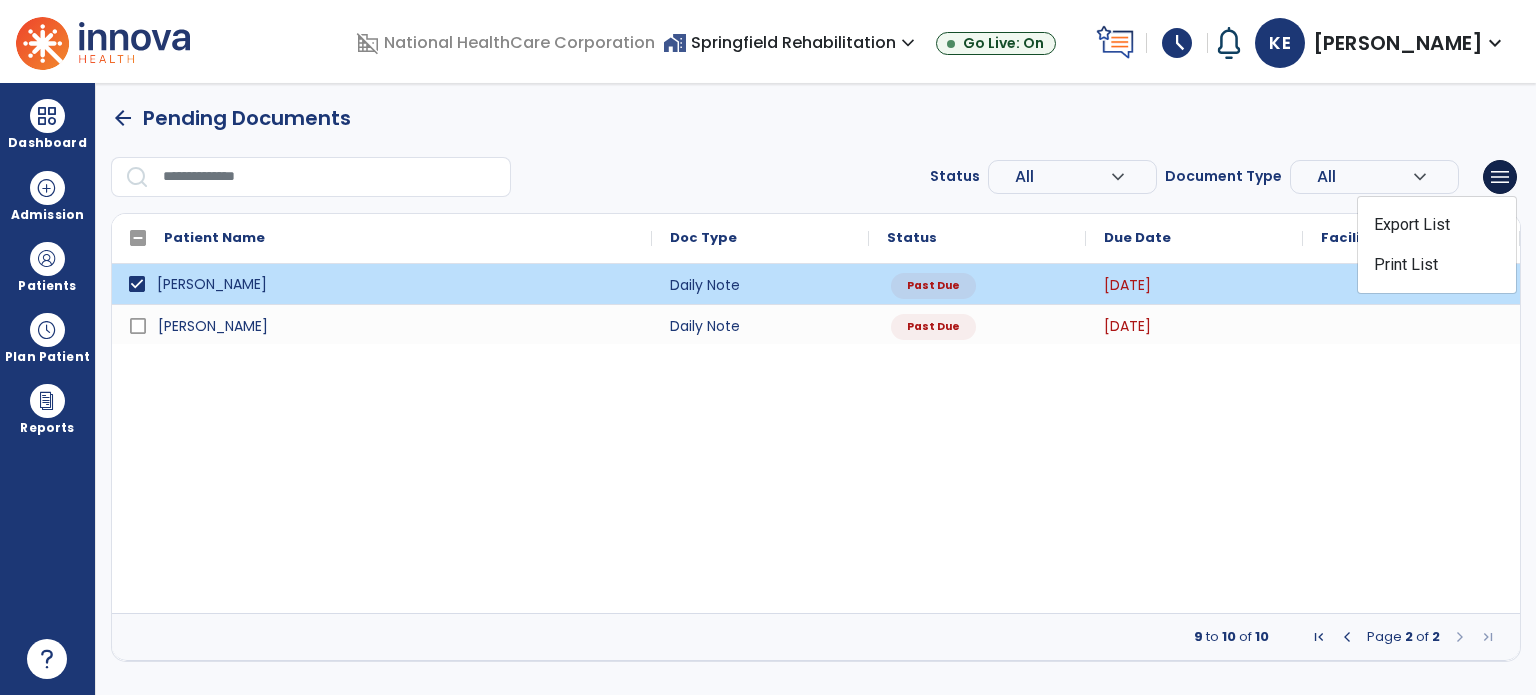 click on "[PERSON_NAME], Nelaura Daily Note Past Due [DATE]
[PERSON_NAME], Nelaura Daily Note Past Due [DATE]" at bounding box center (816, 438) 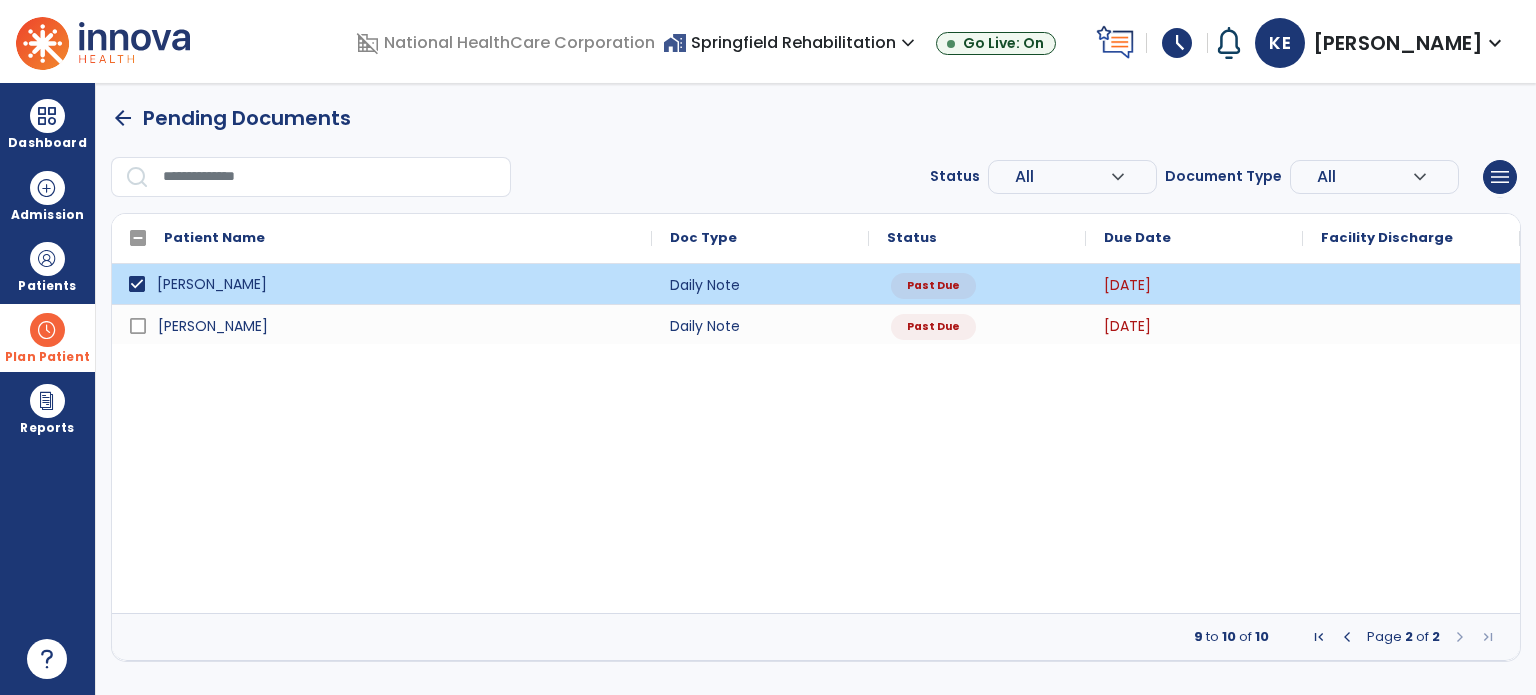 click at bounding box center [47, 330] 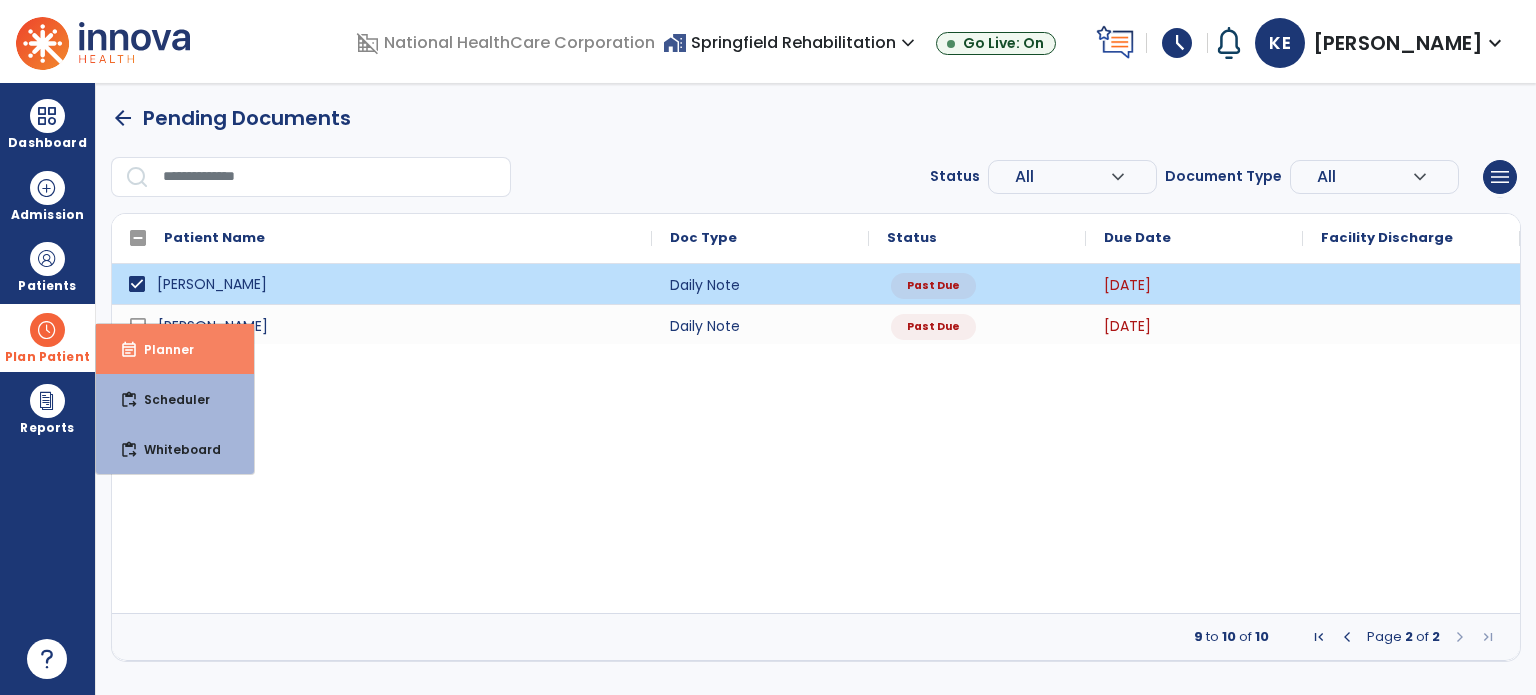 click on "event_note" at bounding box center [129, 350] 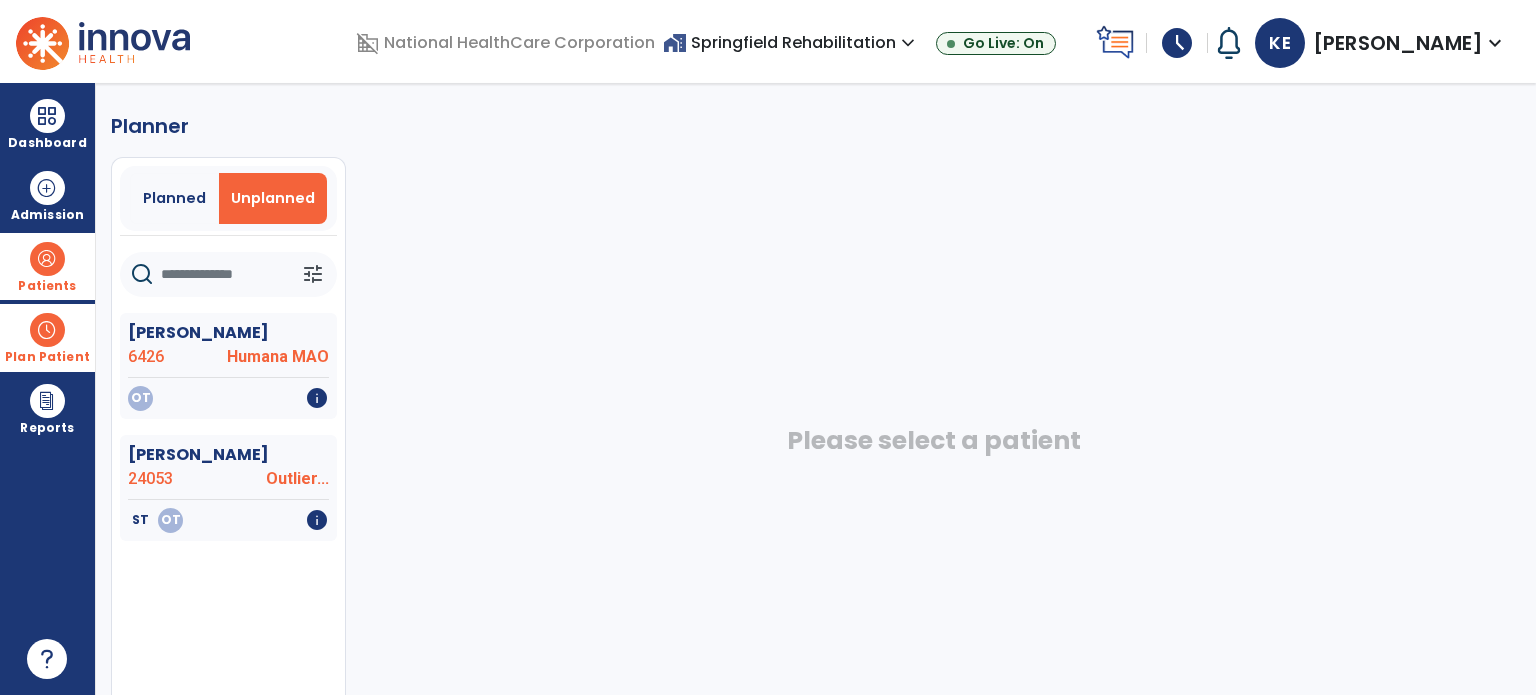 click on "Patients" at bounding box center [47, 286] 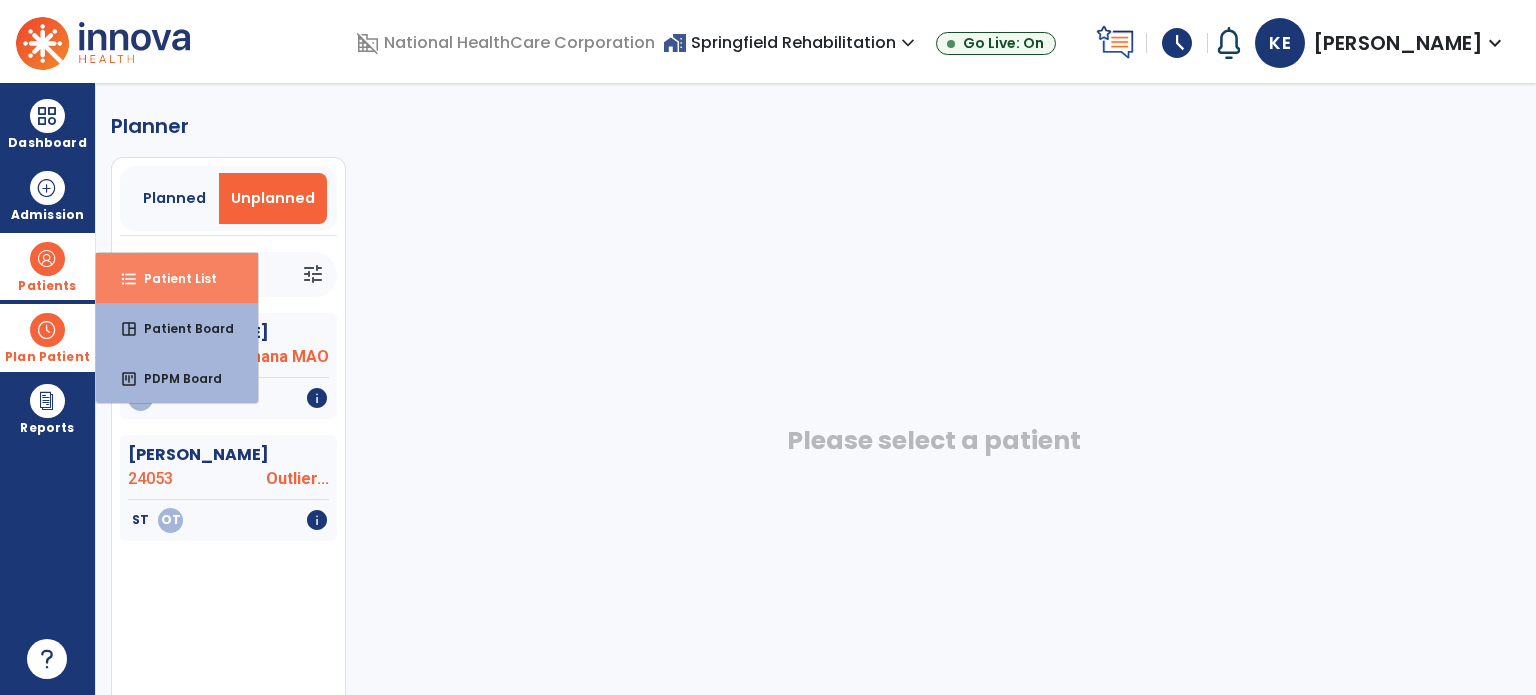 click on "format_list_bulleted  Patient List" at bounding box center [177, 278] 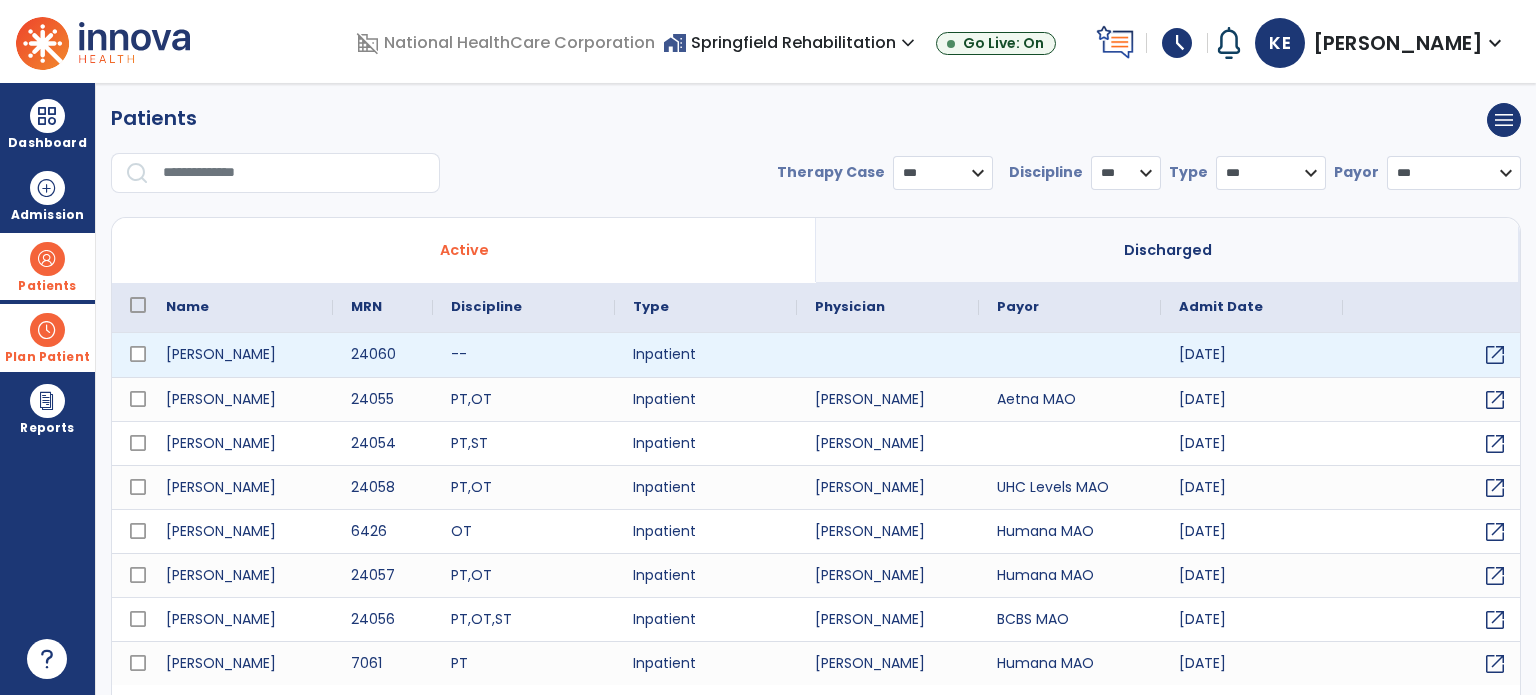 select on "***" 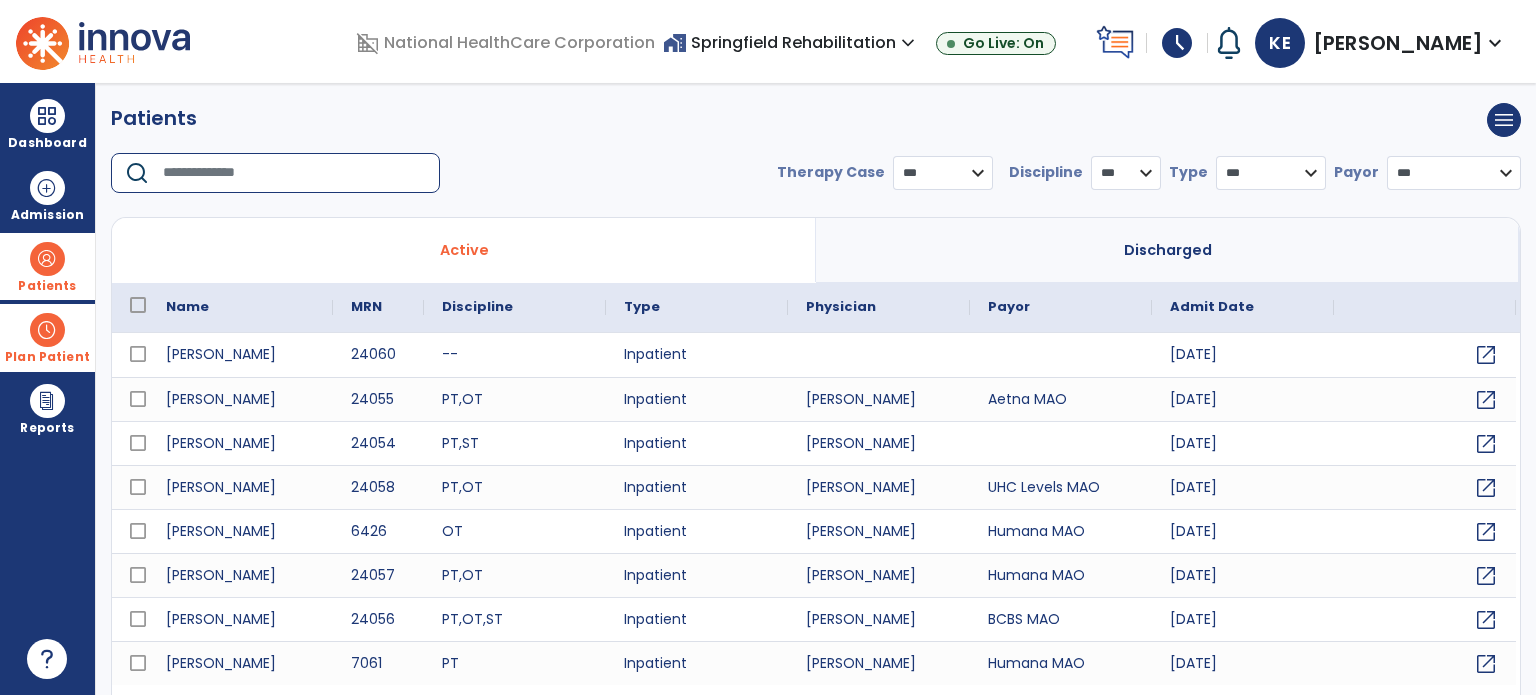 click at bounding box center (294, 173) 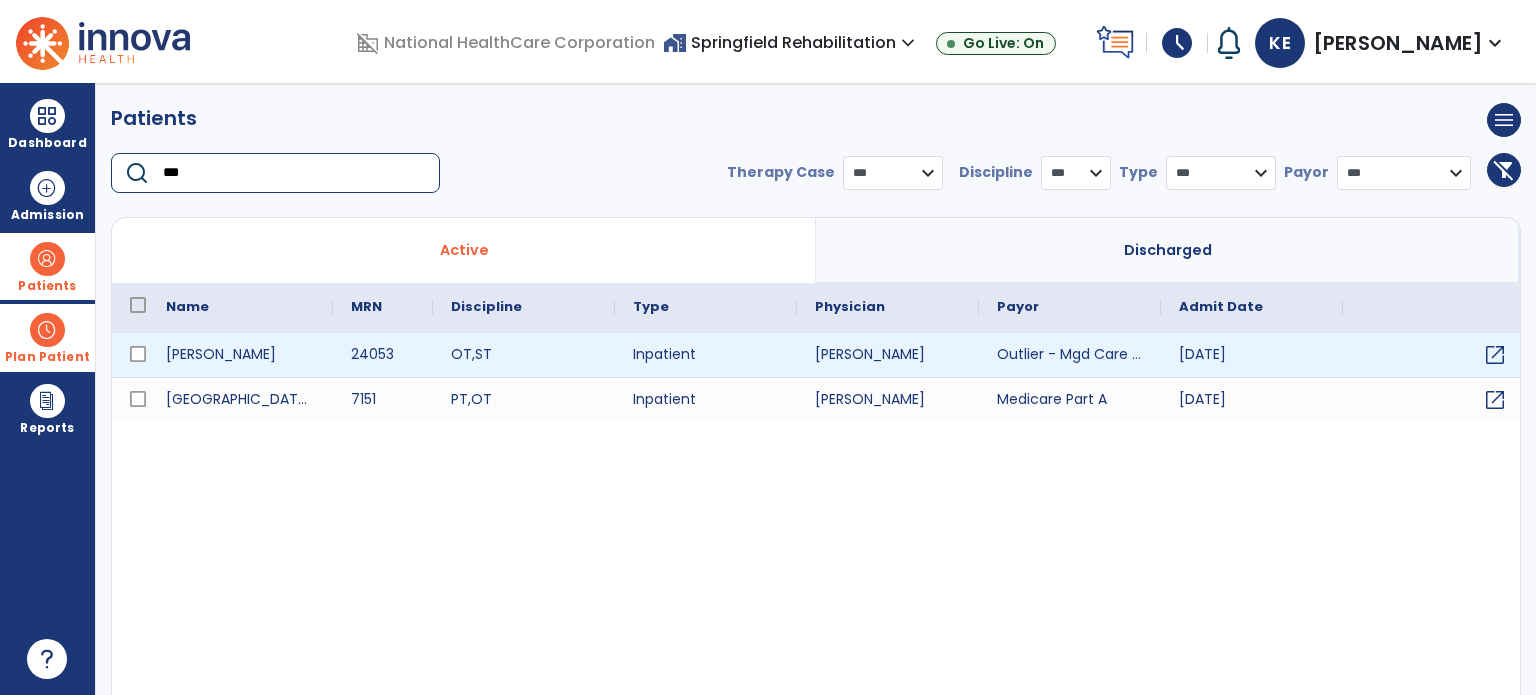 type on "***" 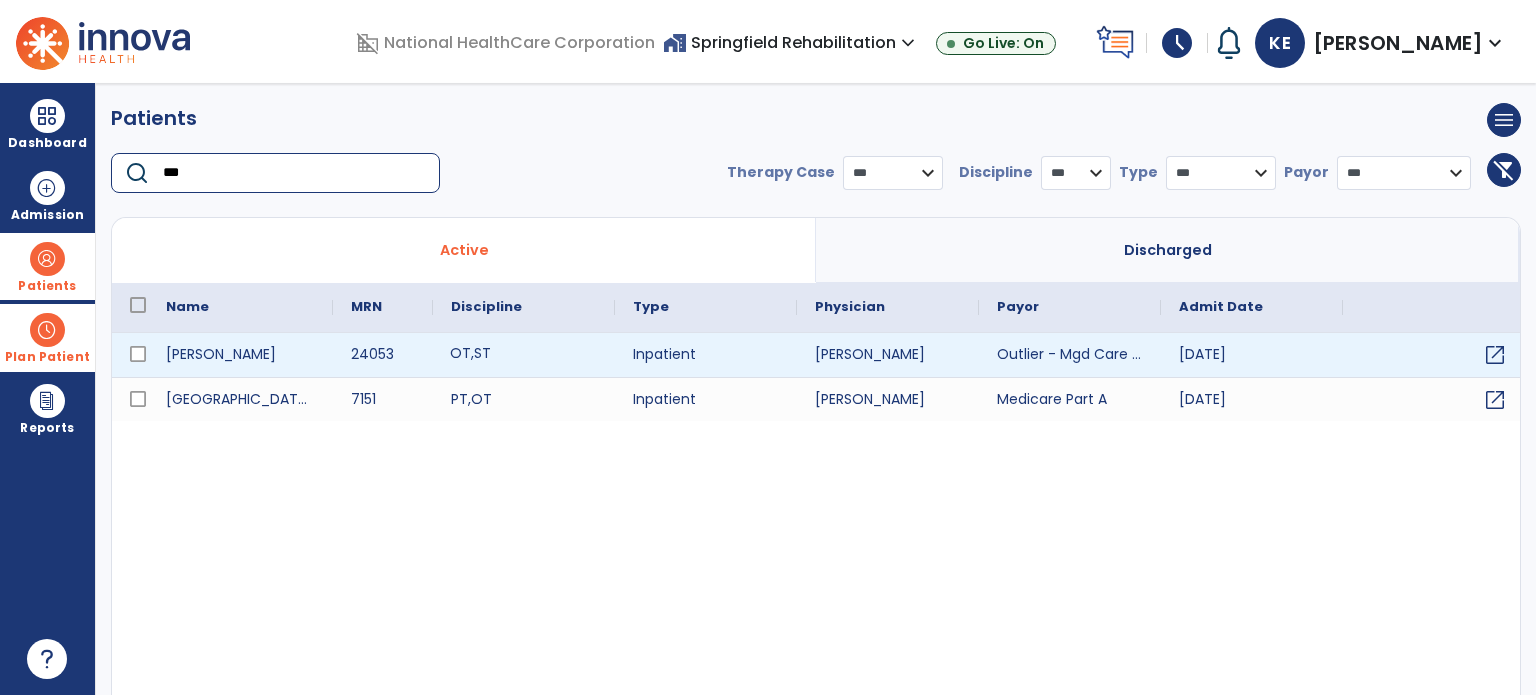 click on "OT , ST" at bounding box center (524, 355) 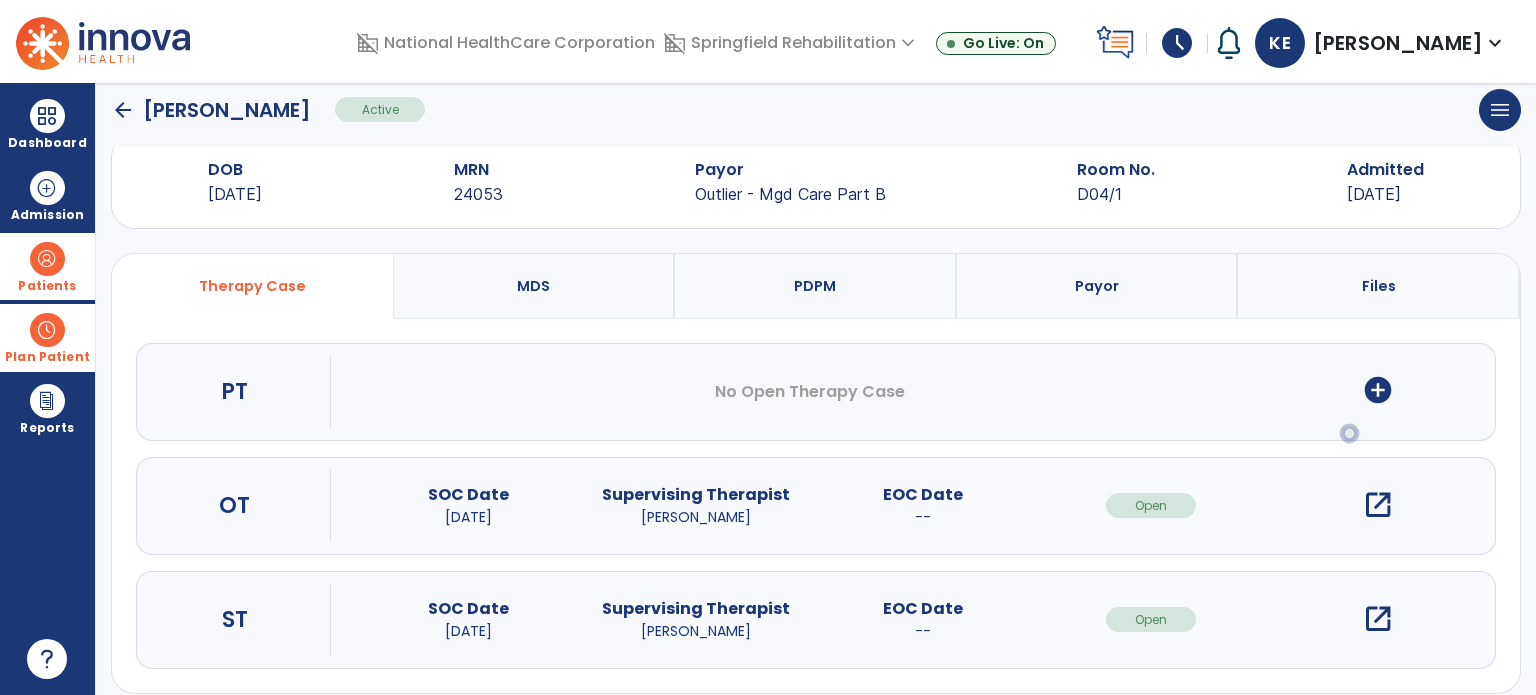 scroll, scrollTop: 62, scrollLeft: 0, axis: vertical 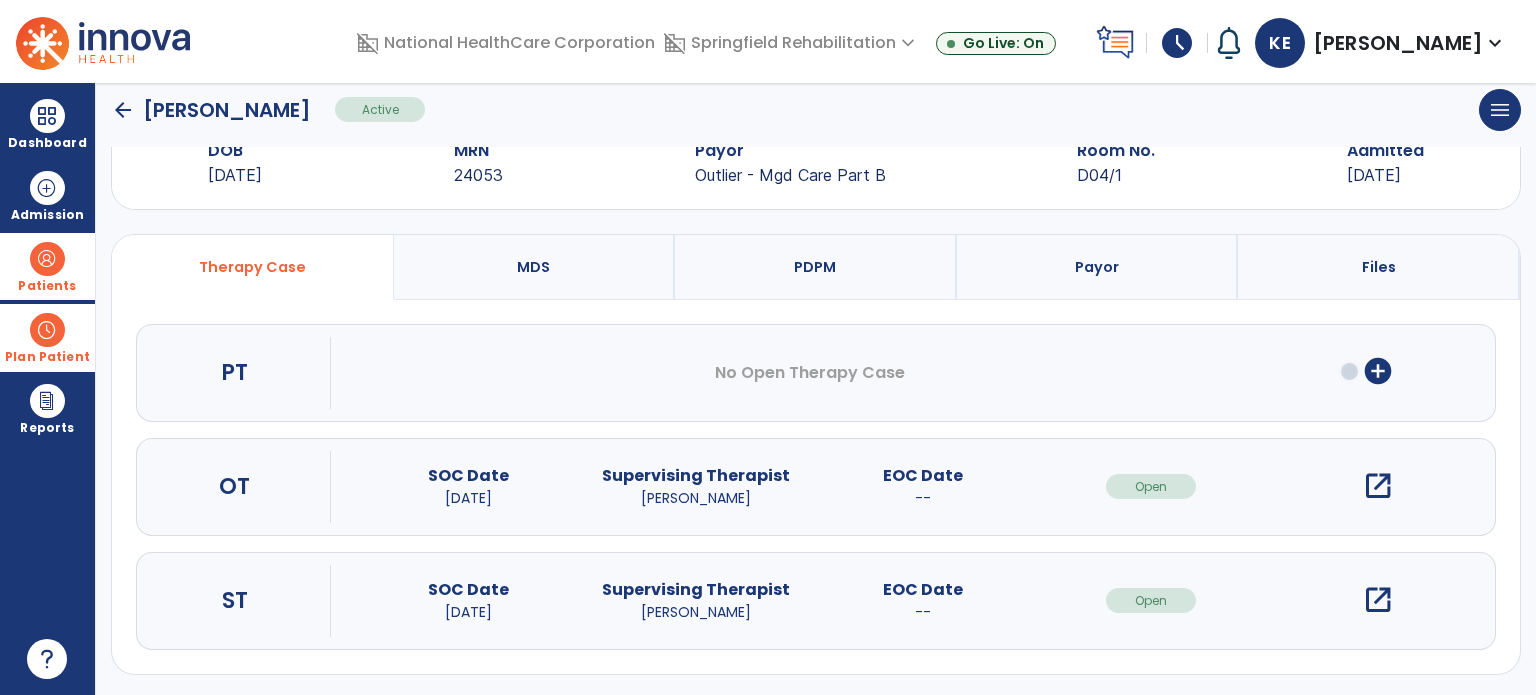 click on "open_in_new" at bounding box center [1378, 600] 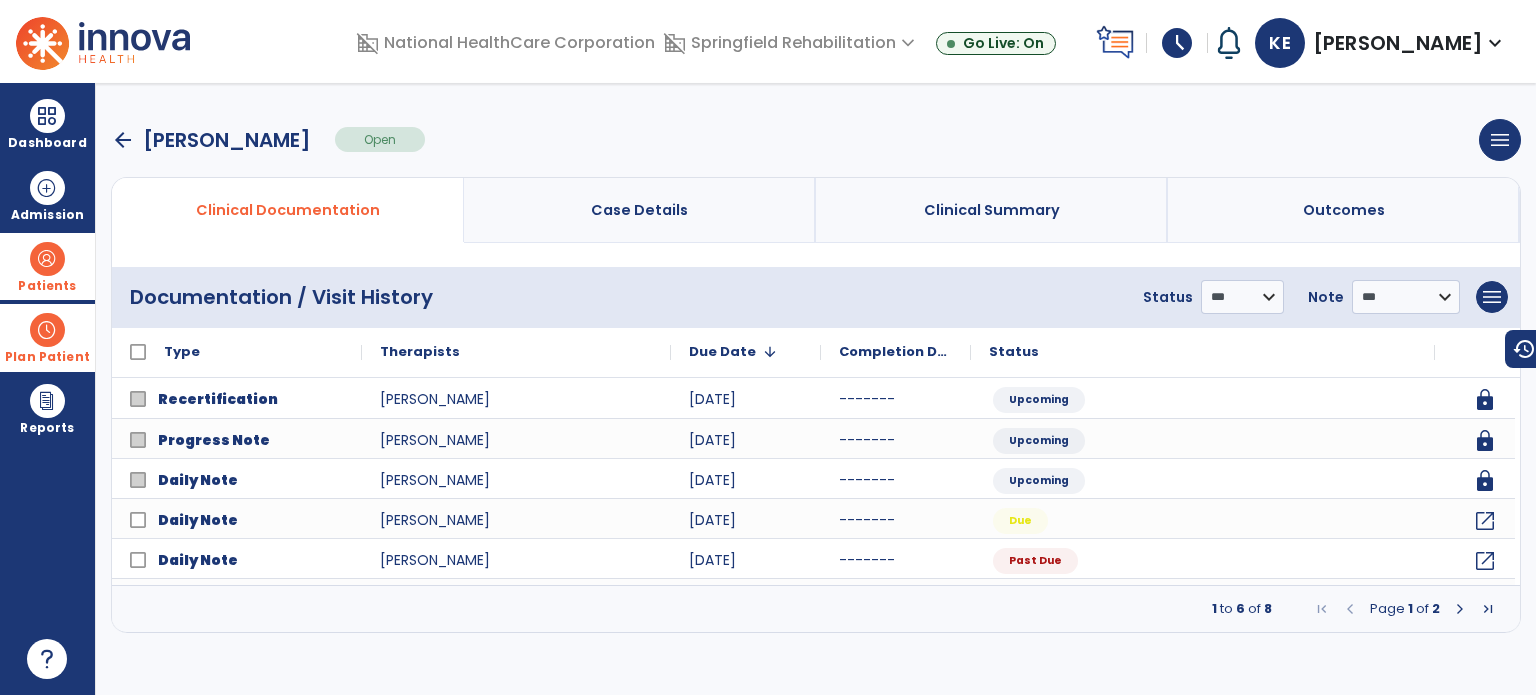 scroll, scrollTop: 0, scrollLeft: 0, axis: both 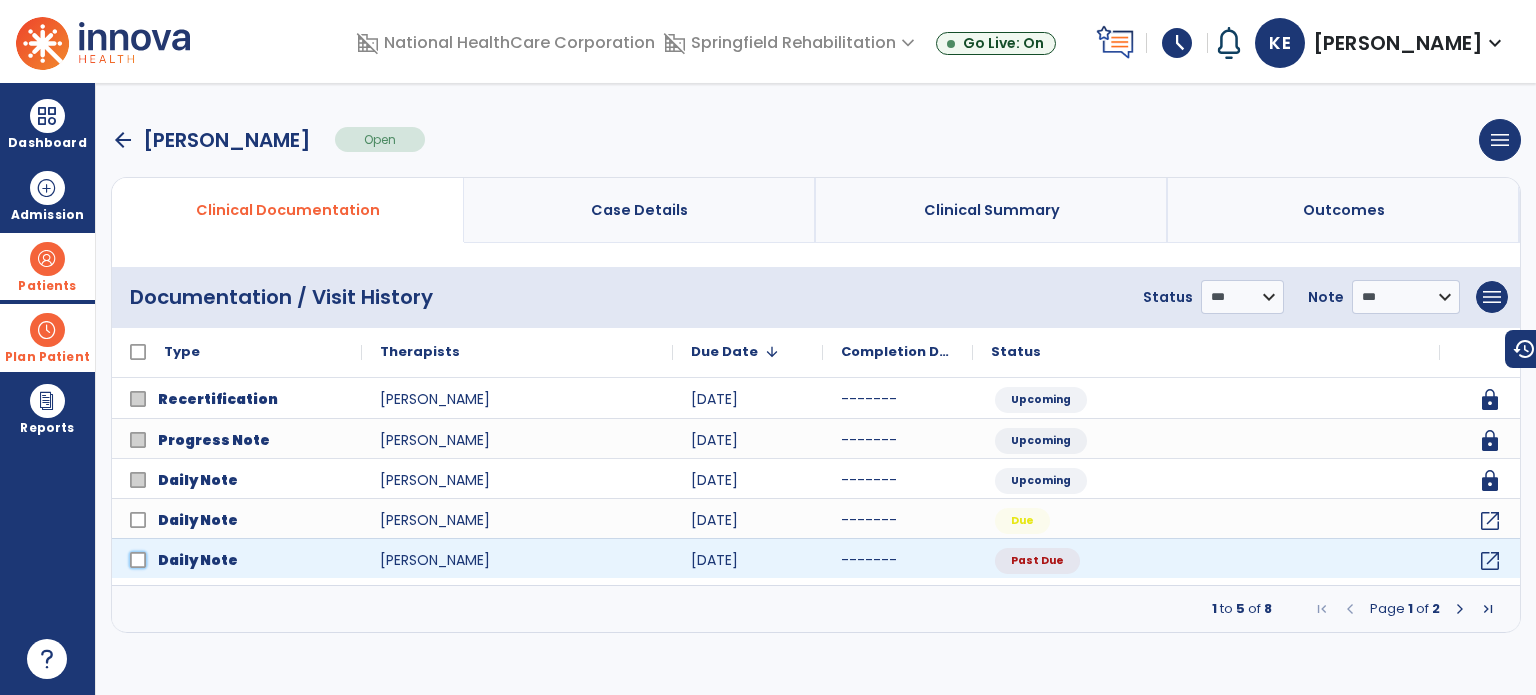 click on "Daily Note" 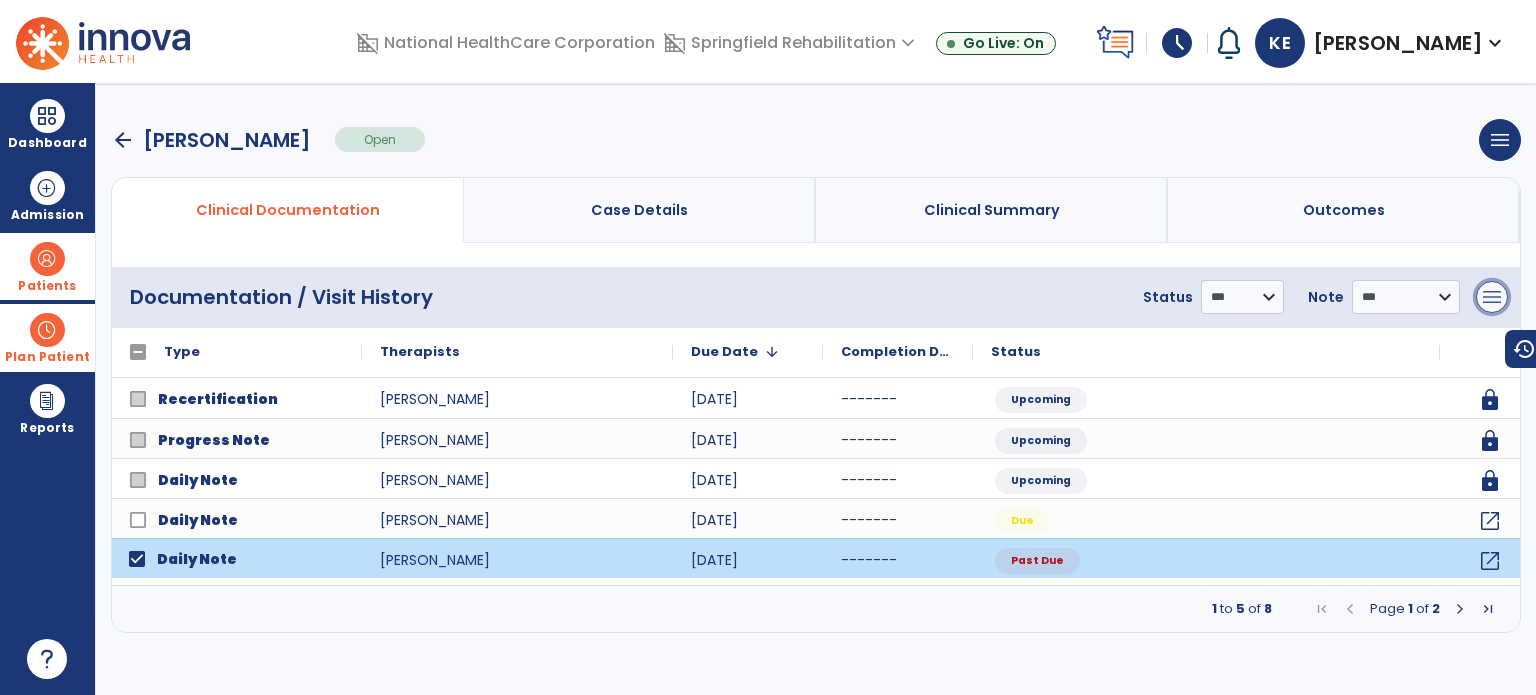 click on "menu" at bounding box center [1492, 297] 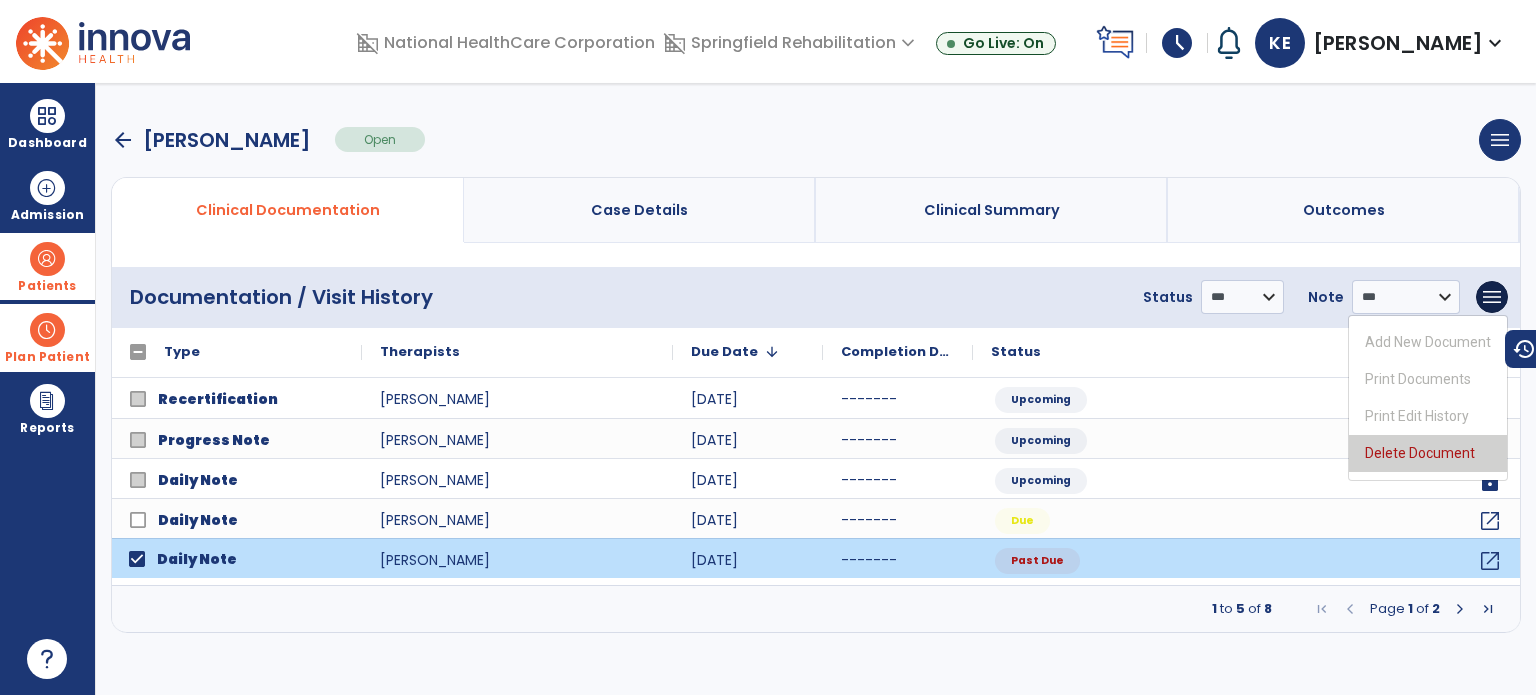 click on "Delete Document" at bounding box center (1428, 453) 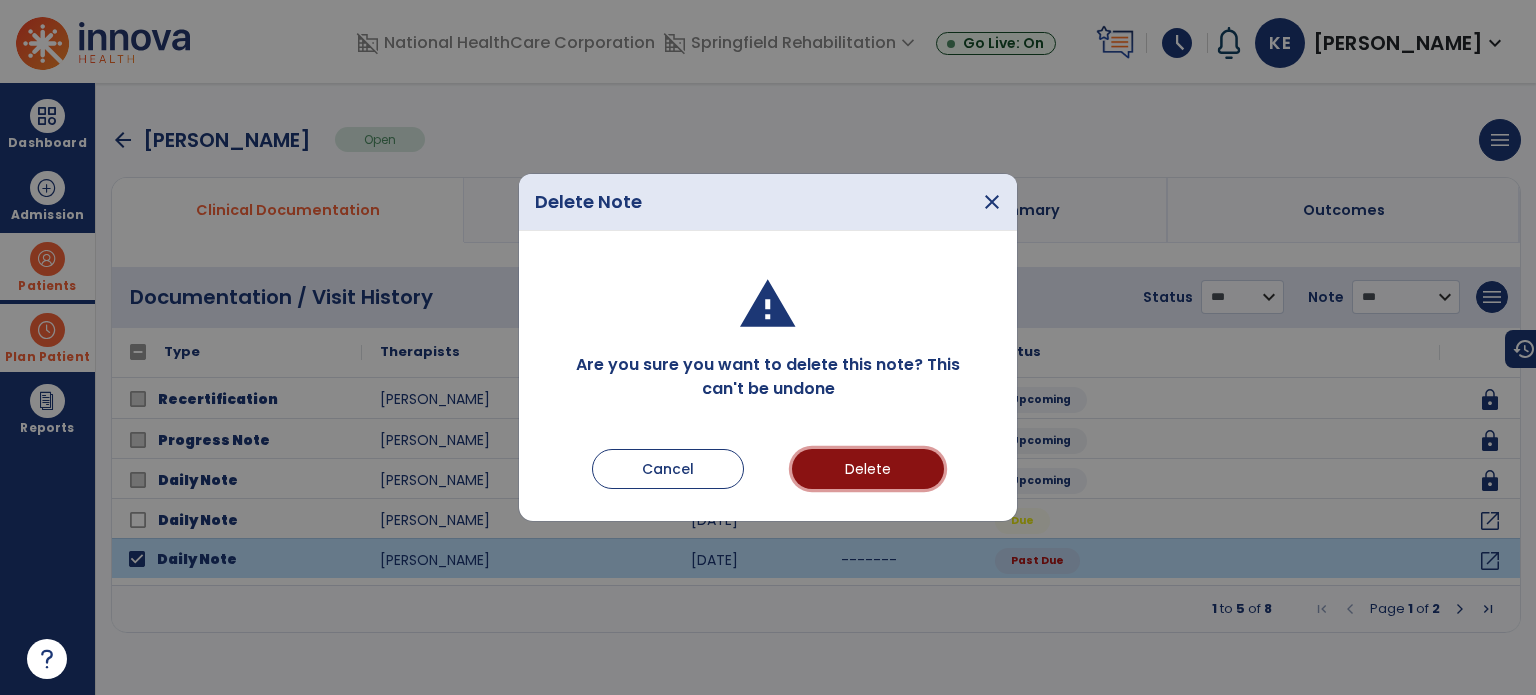 click on "Delete" at bounding box center [868, 469] 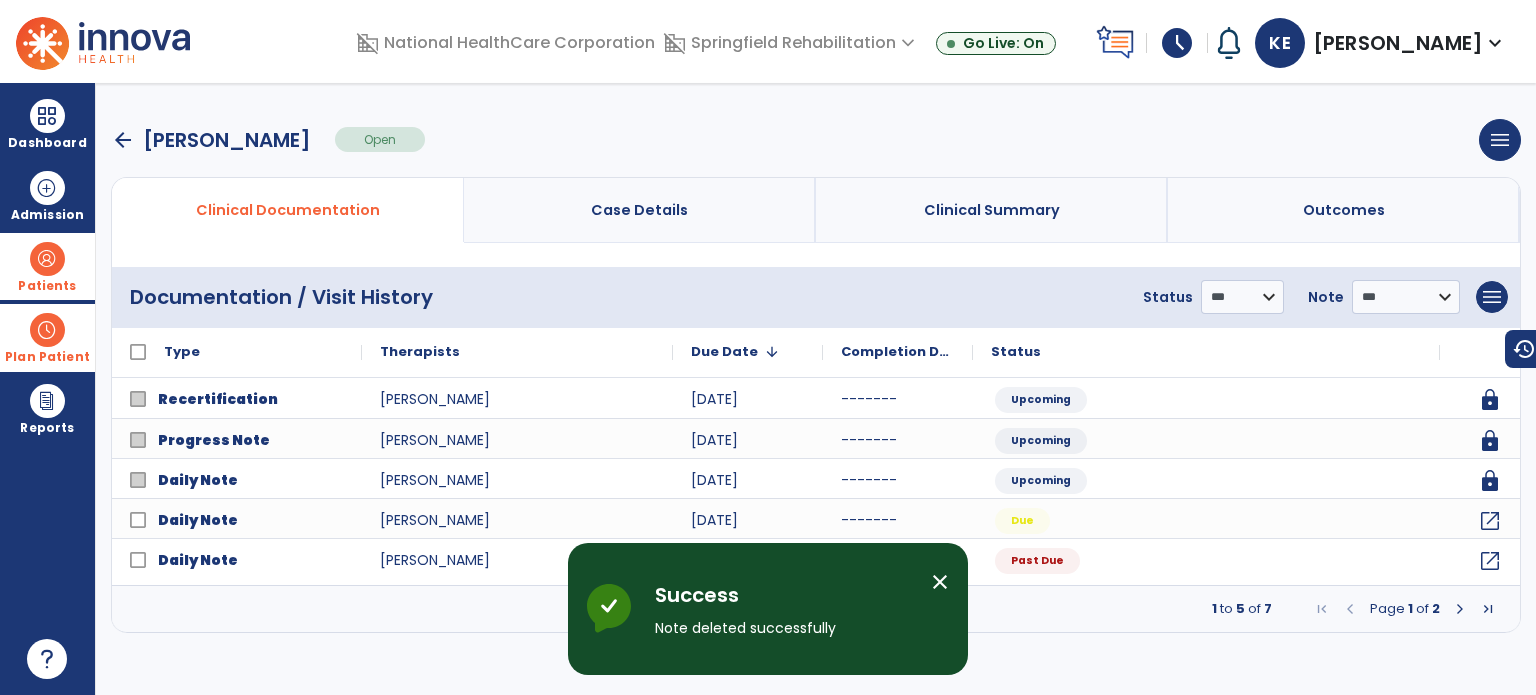 click on "close" at bounding box center (940, 582) 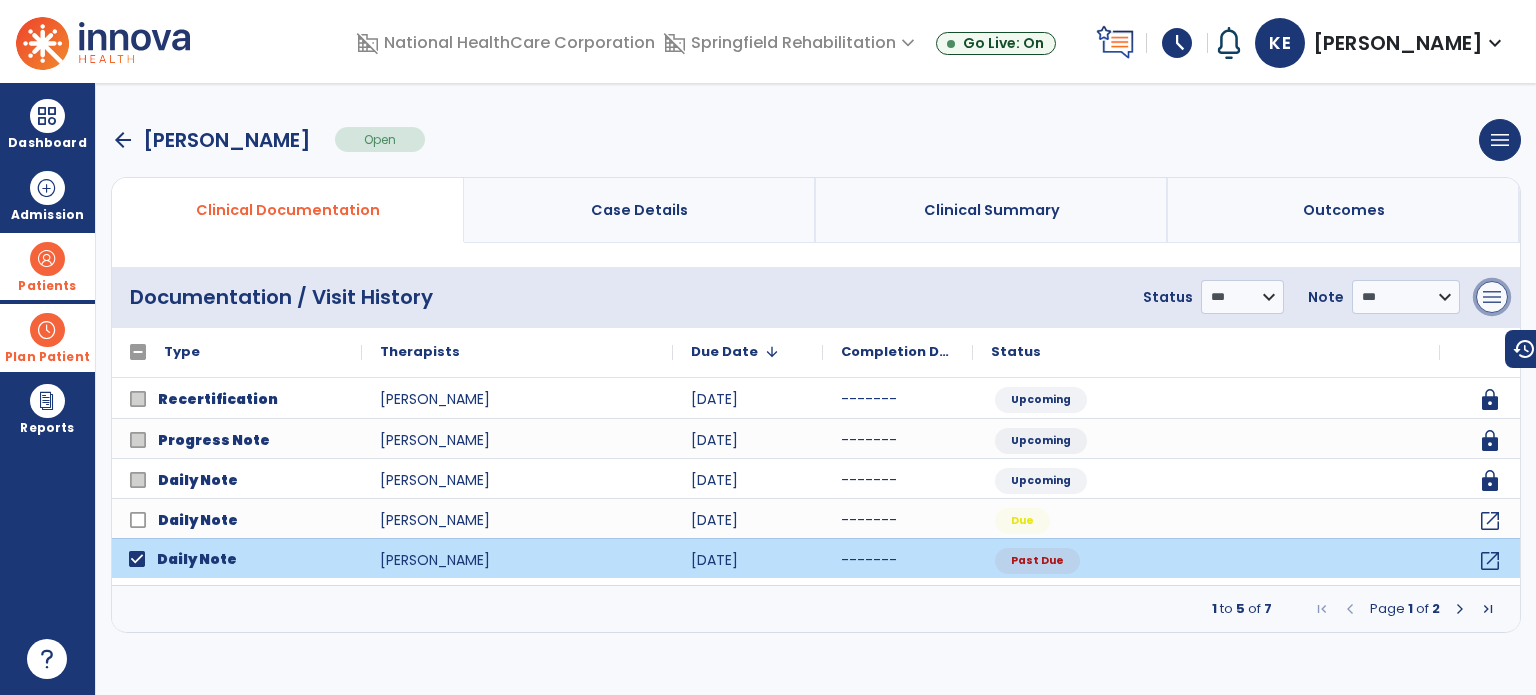 click on "menu" at bounding box center (1492, 297) 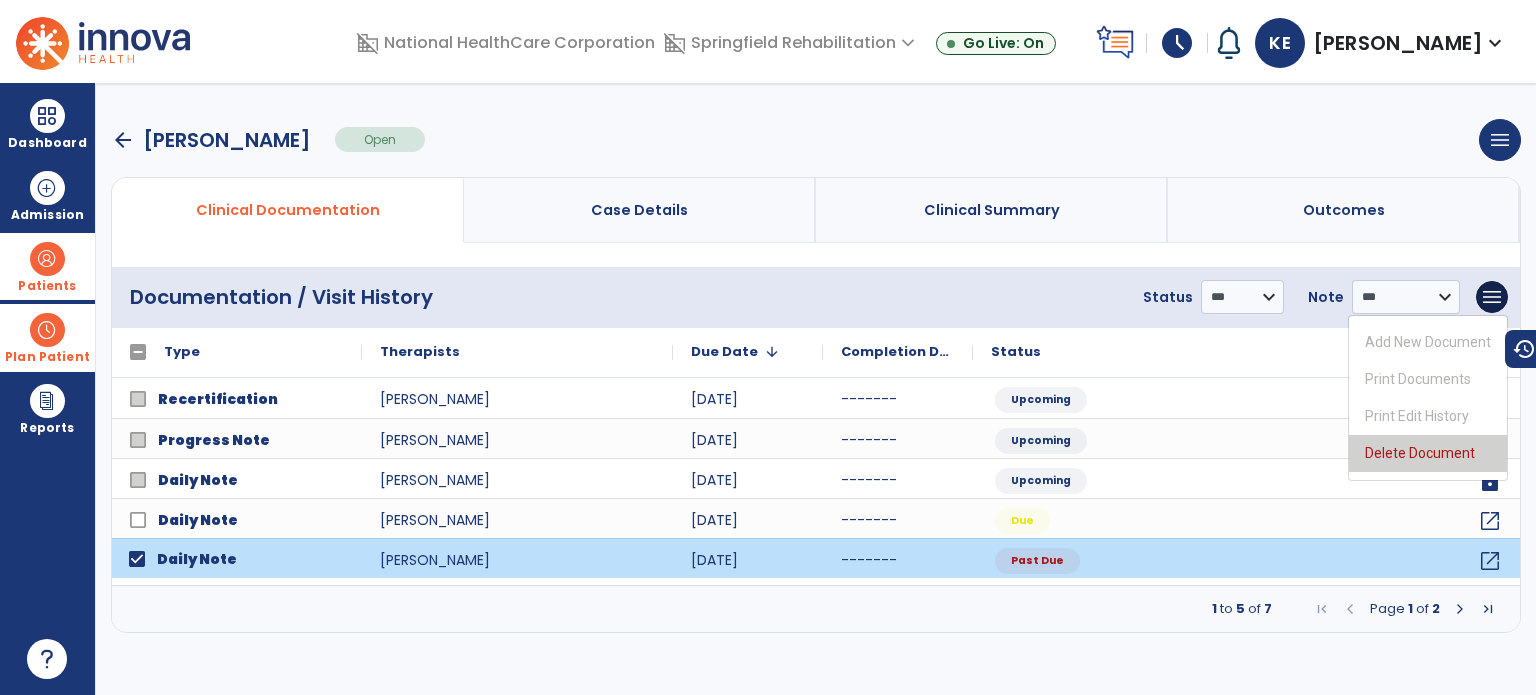 click on "Delete Document" at bounding box center (1428, 453) 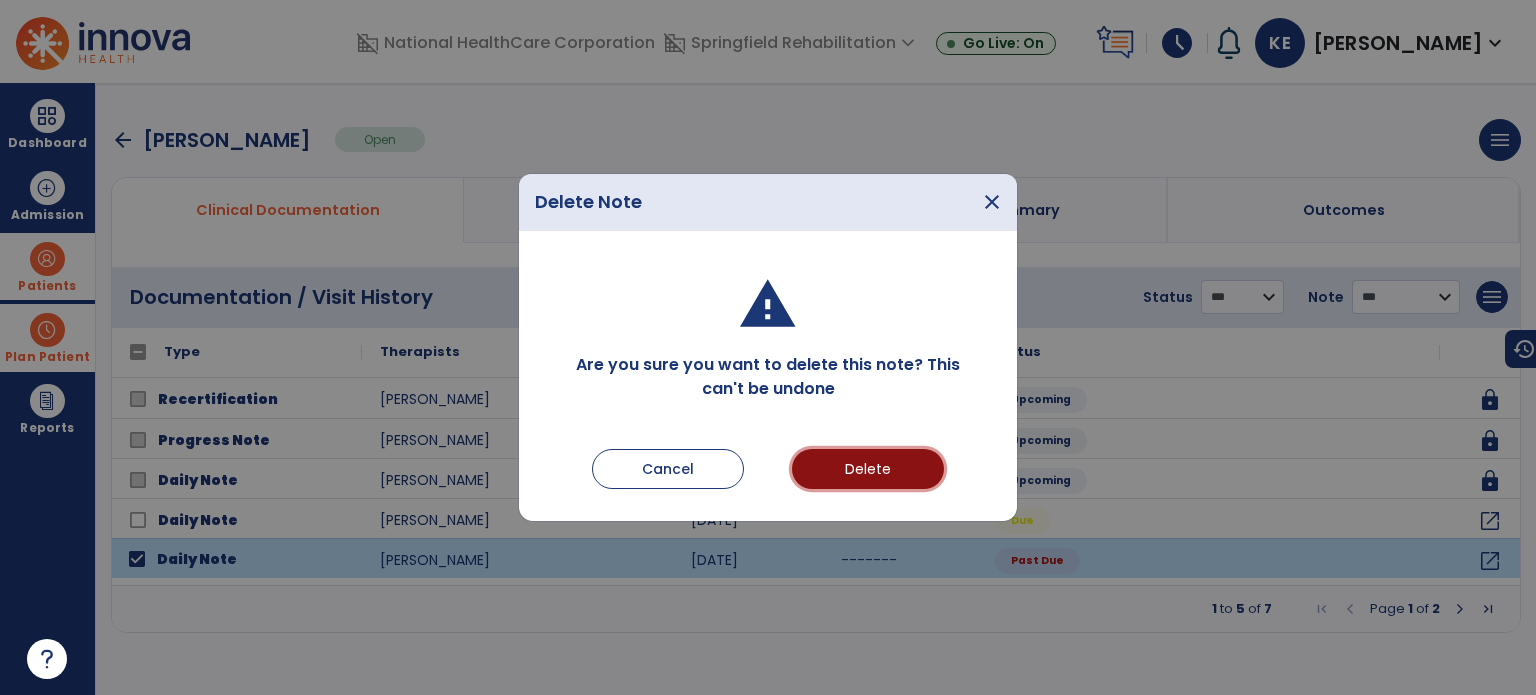click on "Delete" at bounding box center [868, 469] 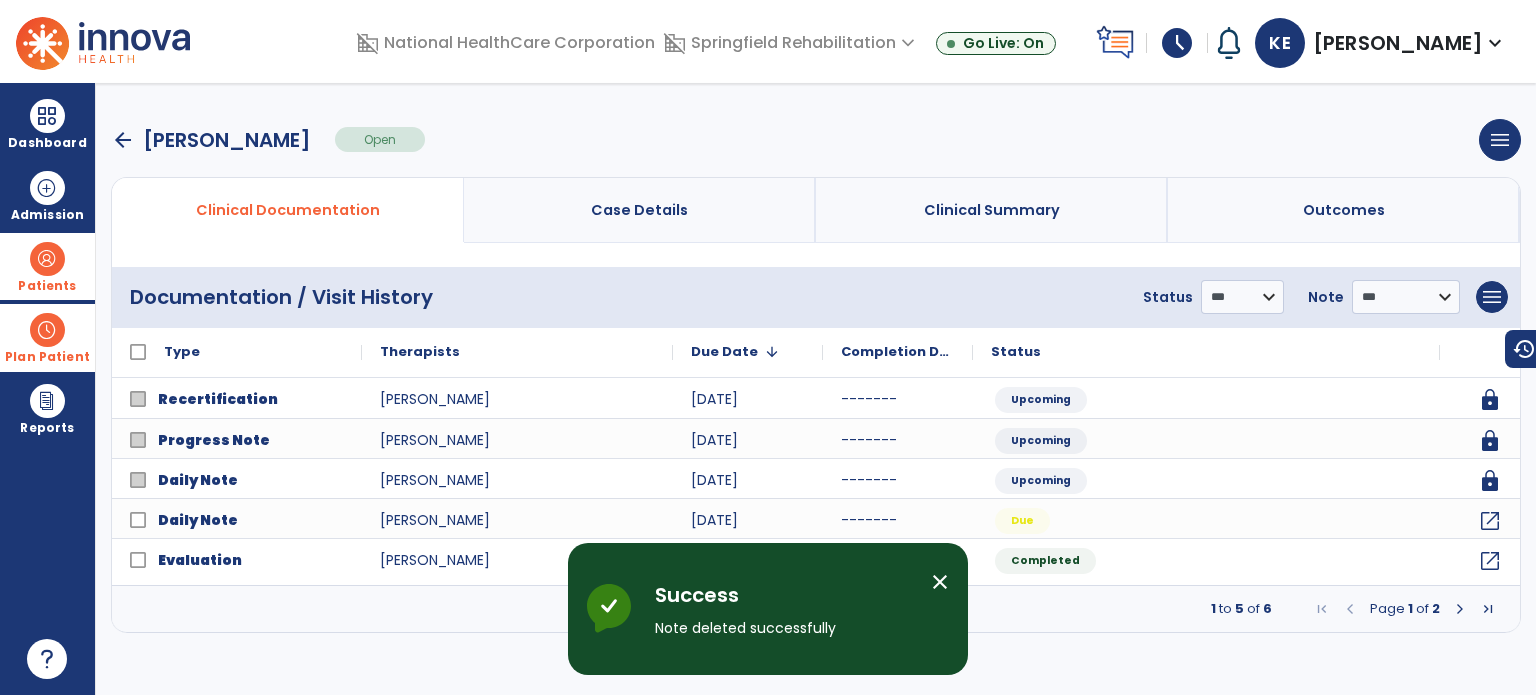 click on "close" at bounding box center [940, 582] 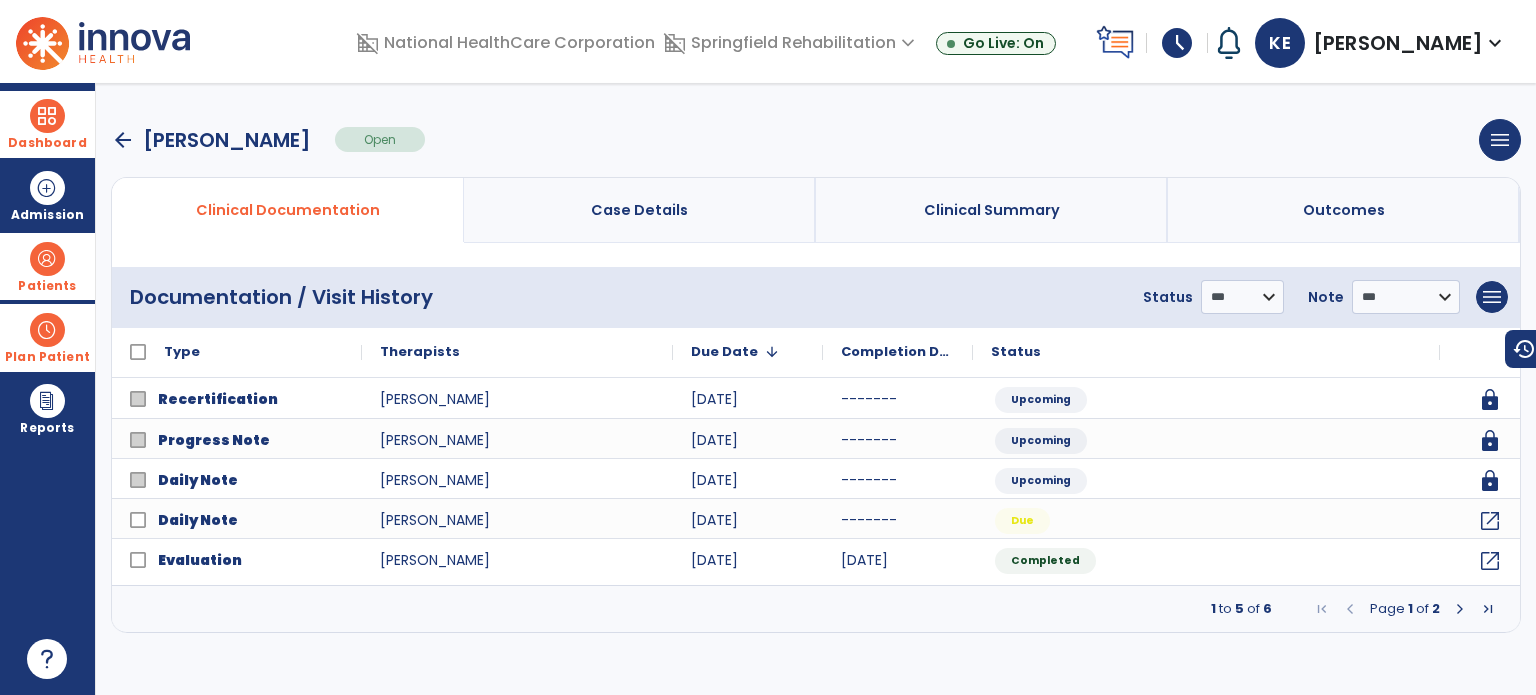 drag, startPoint x: 49, startPoint y: 116, endPoint x: 85, endPoint y: 125, distance: 37.107952 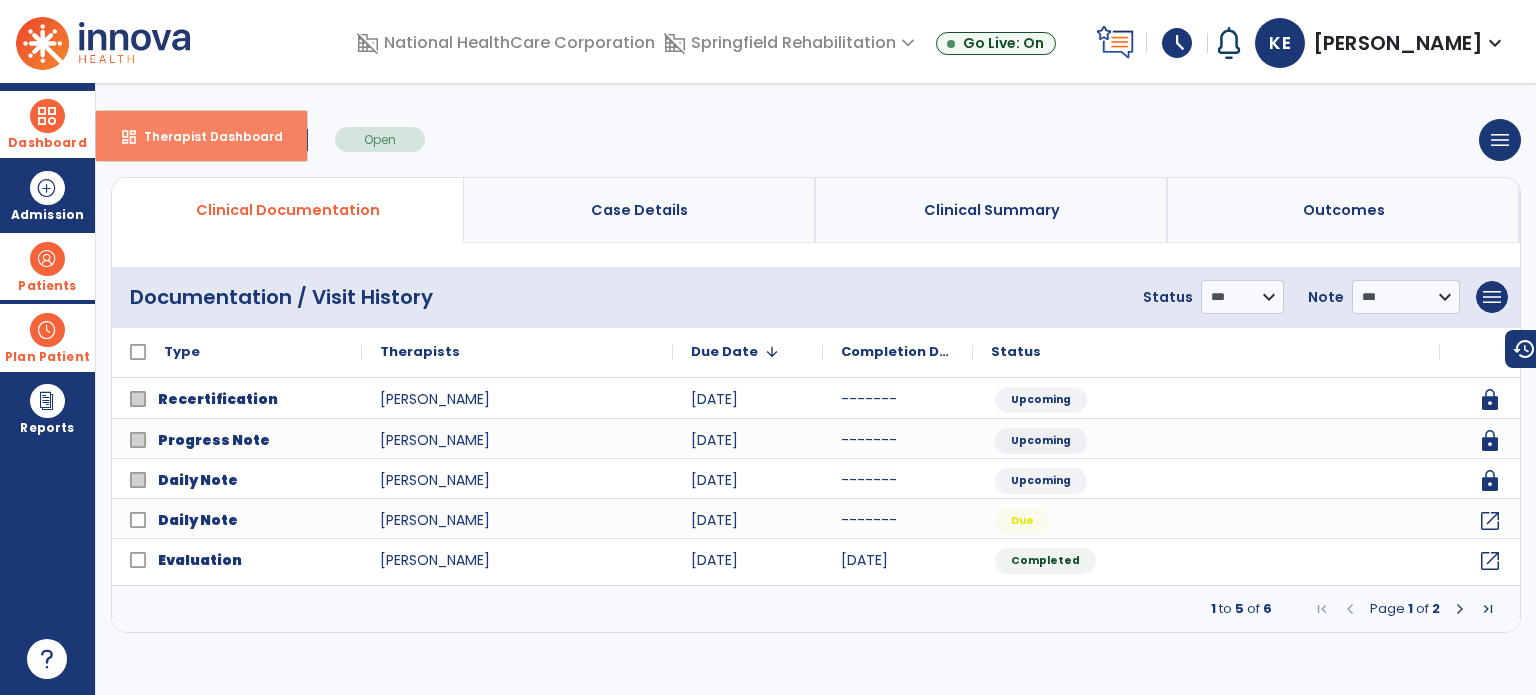 click on "dashboard" at bounding box center [129, 137] 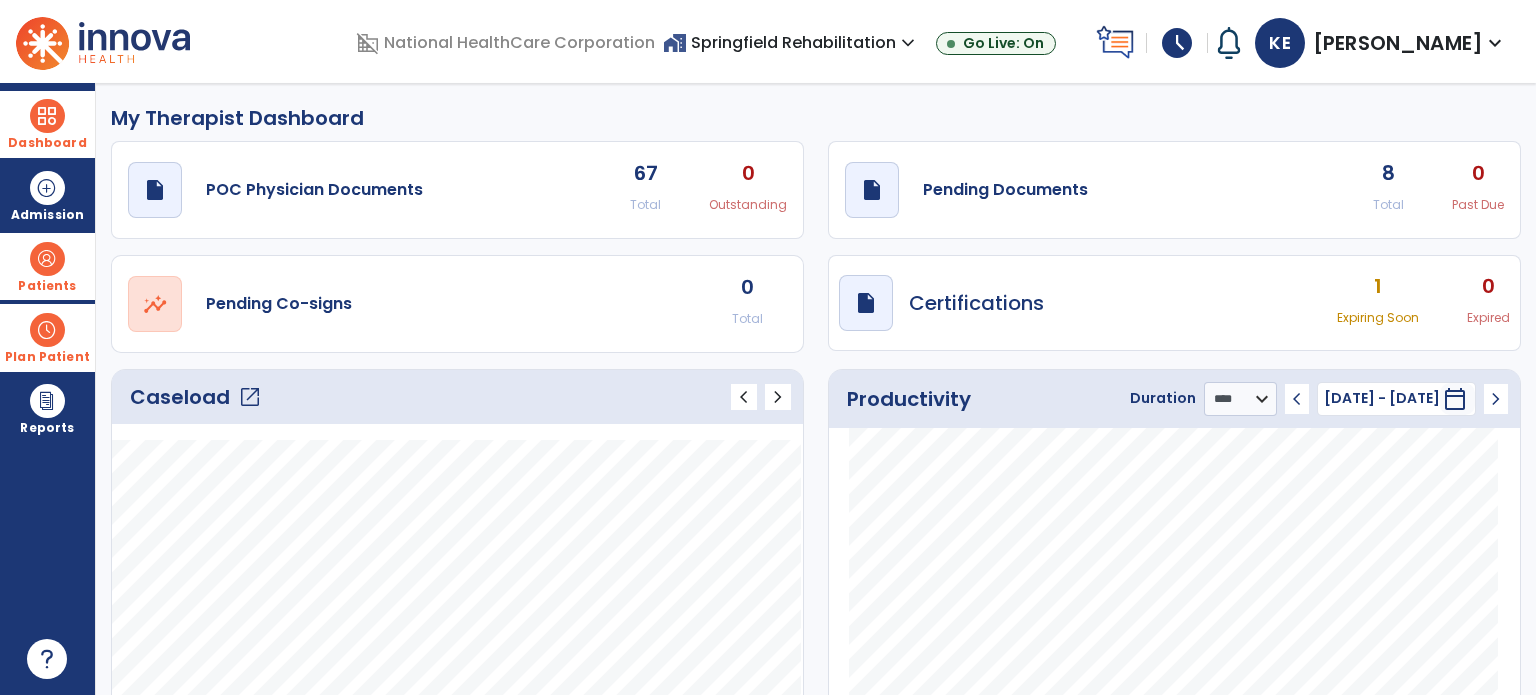 click on "Total" 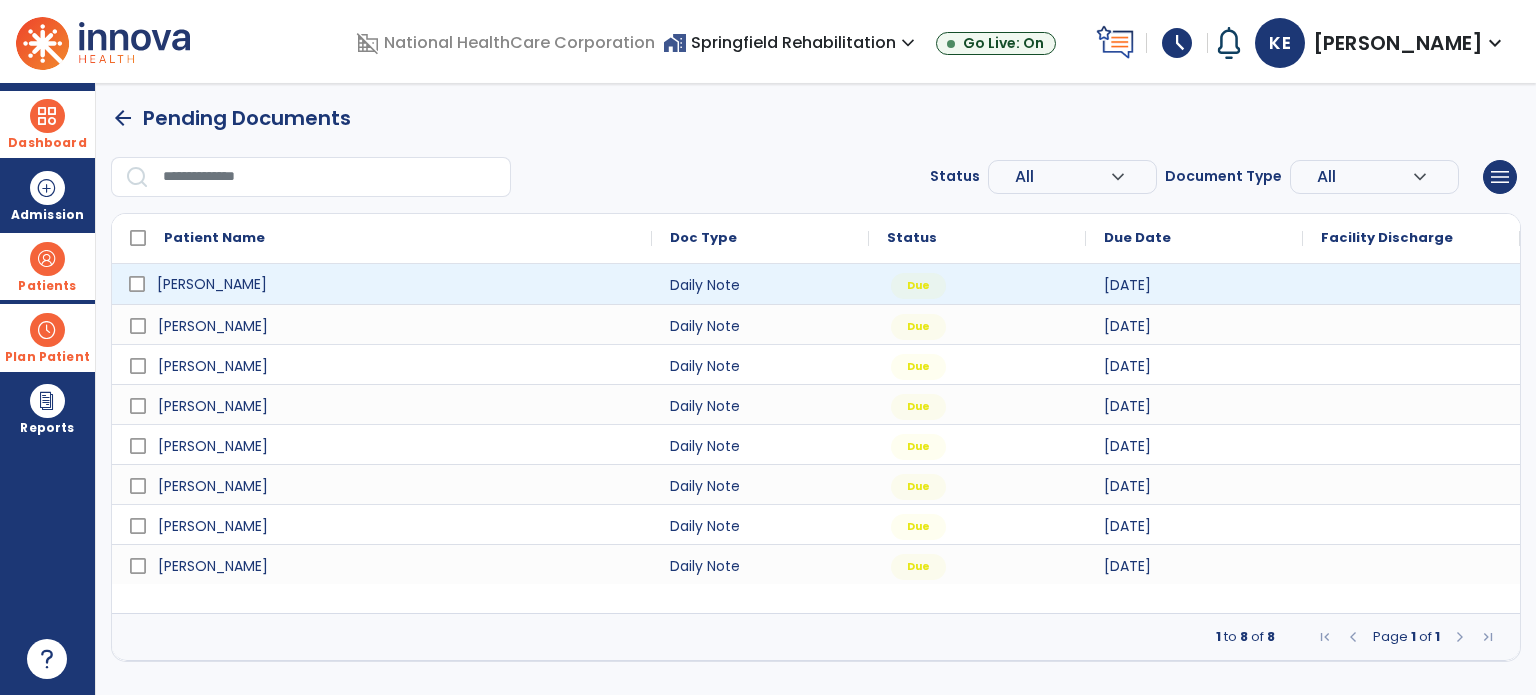 click on "[PERSON_NAME]" at bounding box center [396, 284] 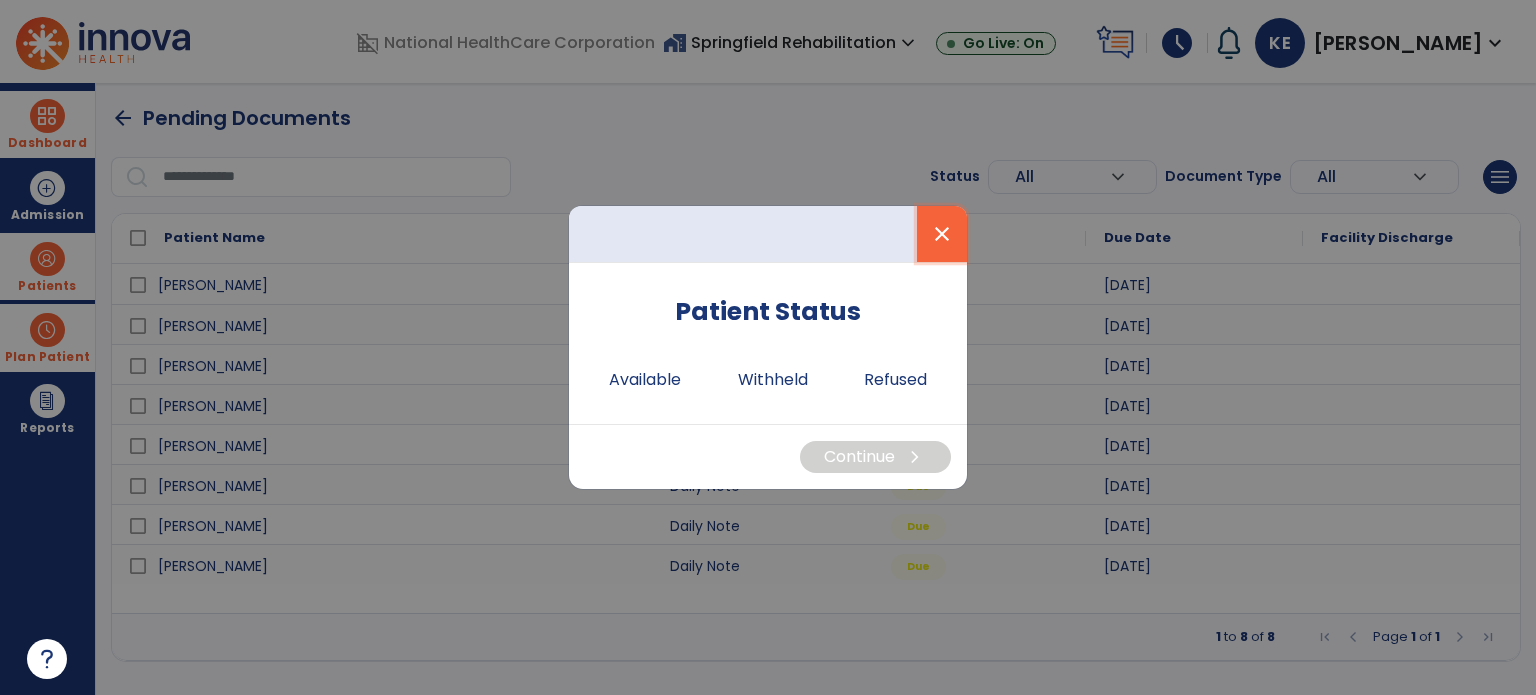 click on "close" at bounding box center (942, 234) 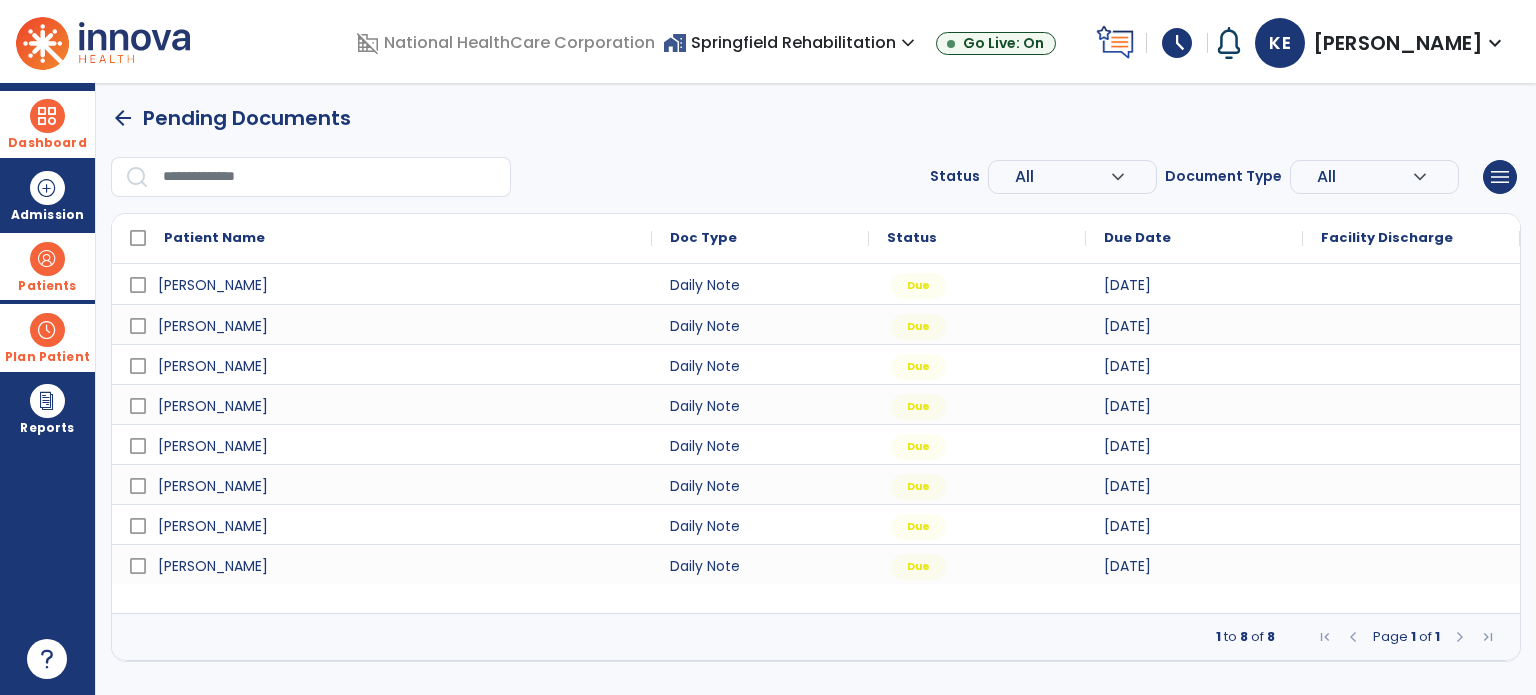 click on "schedule" at bounding box center (1177, 43) 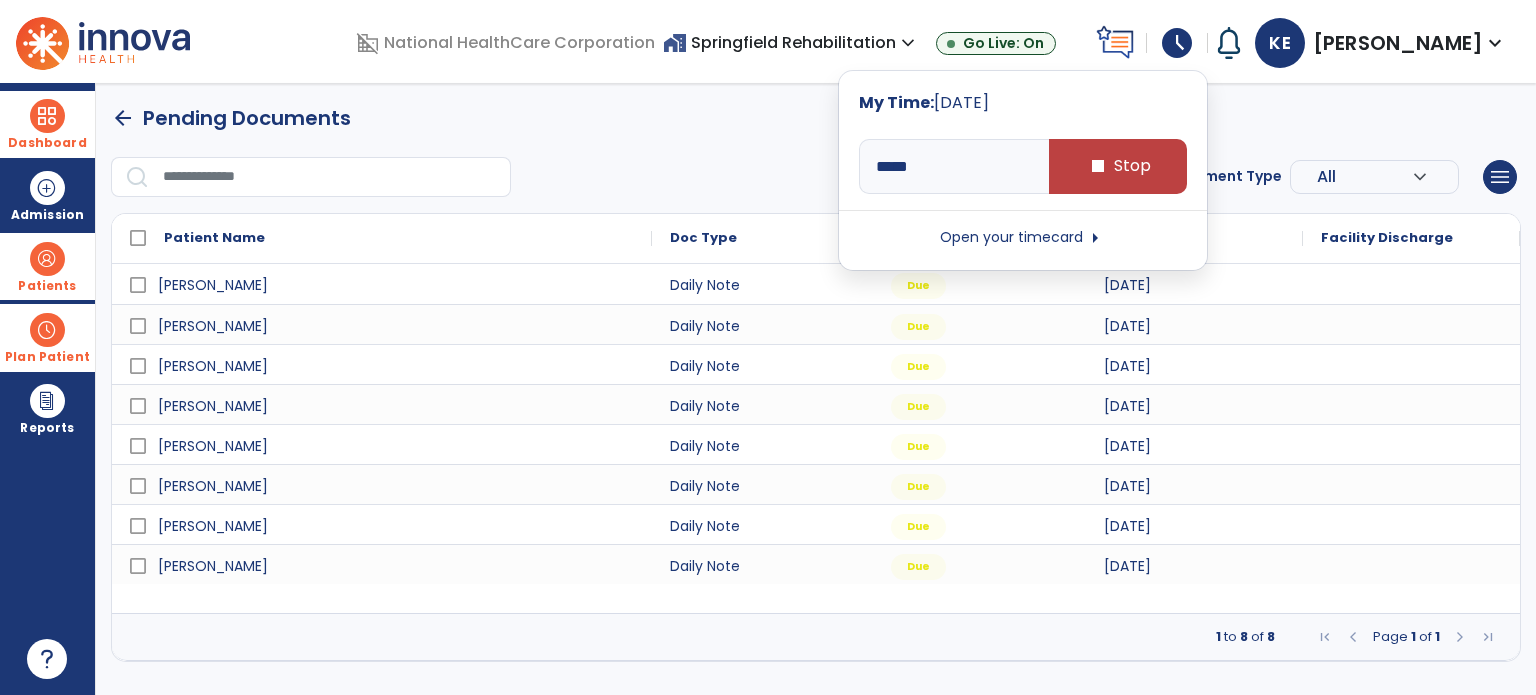 click on "Open your timecard  arrow_right" at bounding box center (1023, 238) 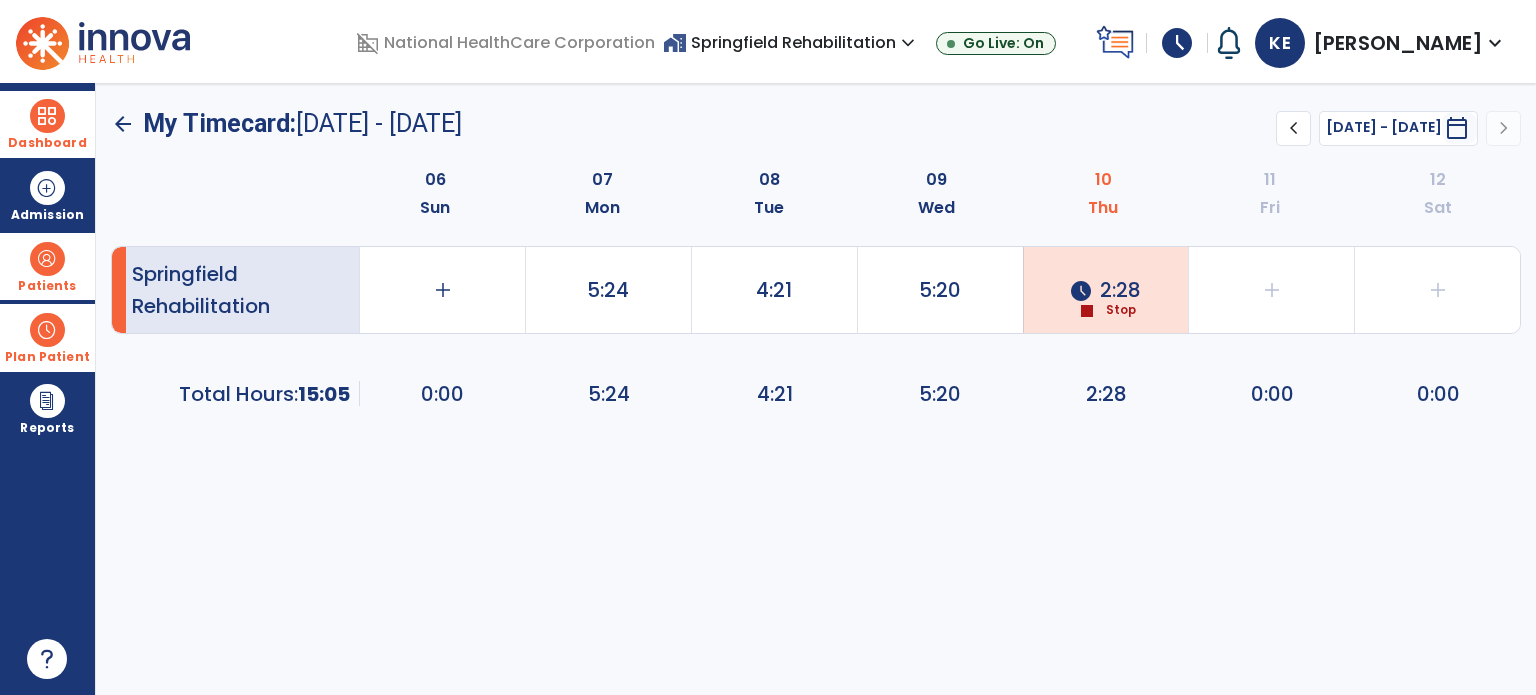 click on "schedule  2:28  stop  Stop" 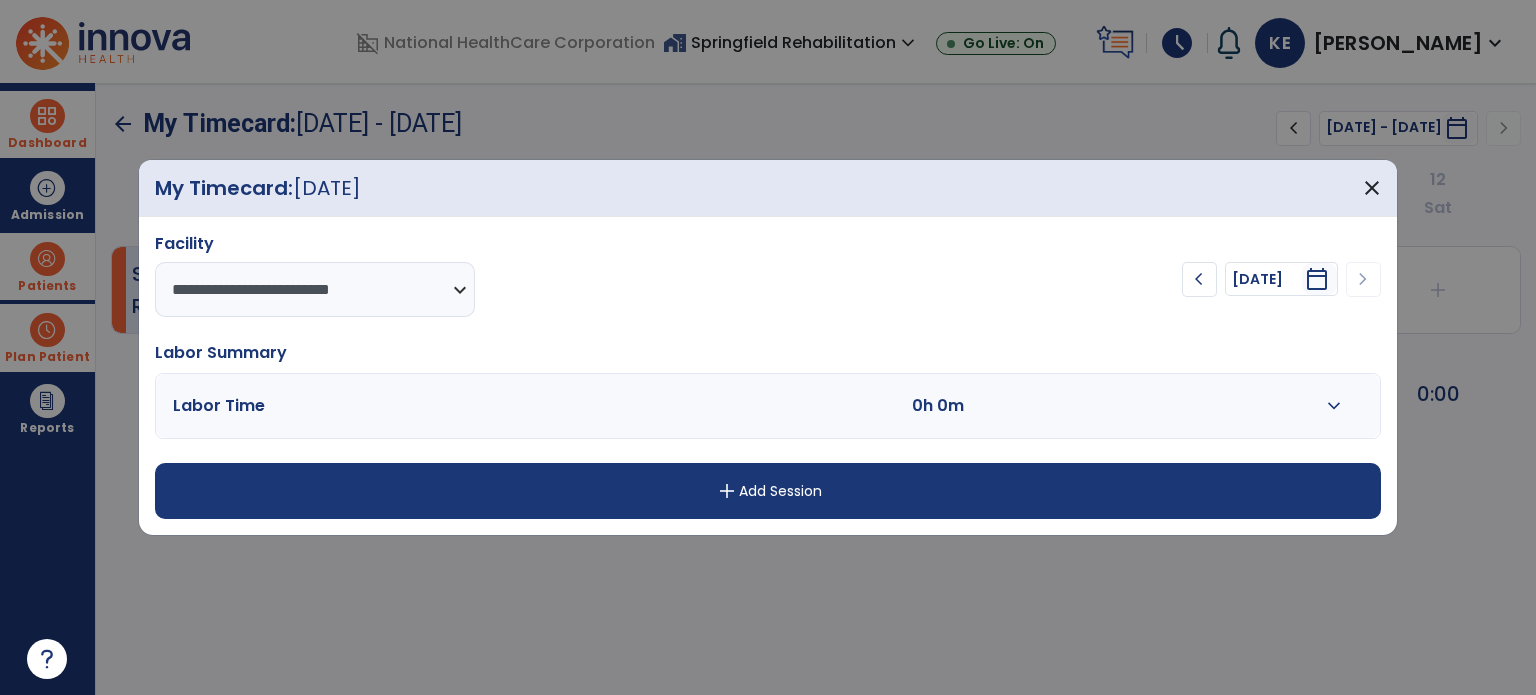 click on "expand_more" at bounding box center (1333, 406) 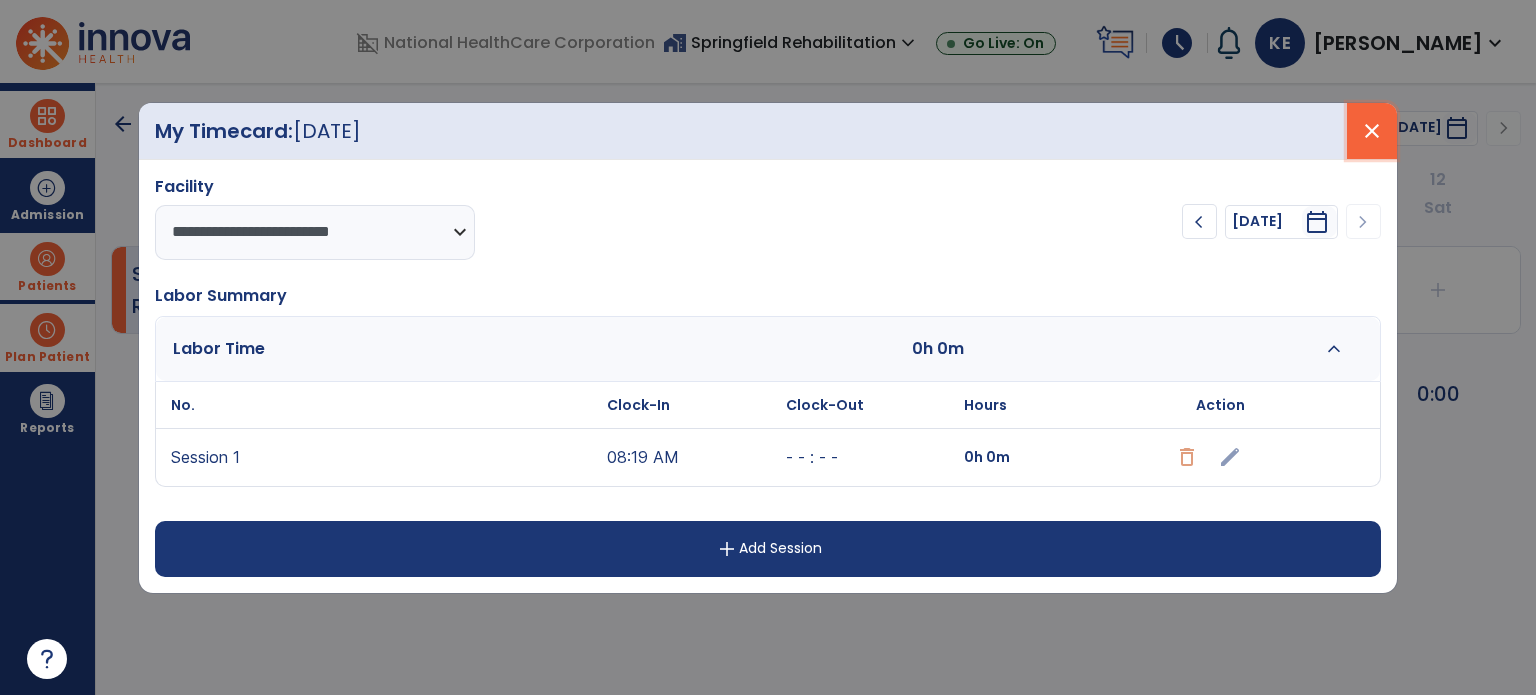 click on "close" at bounding box center [1372, 131] 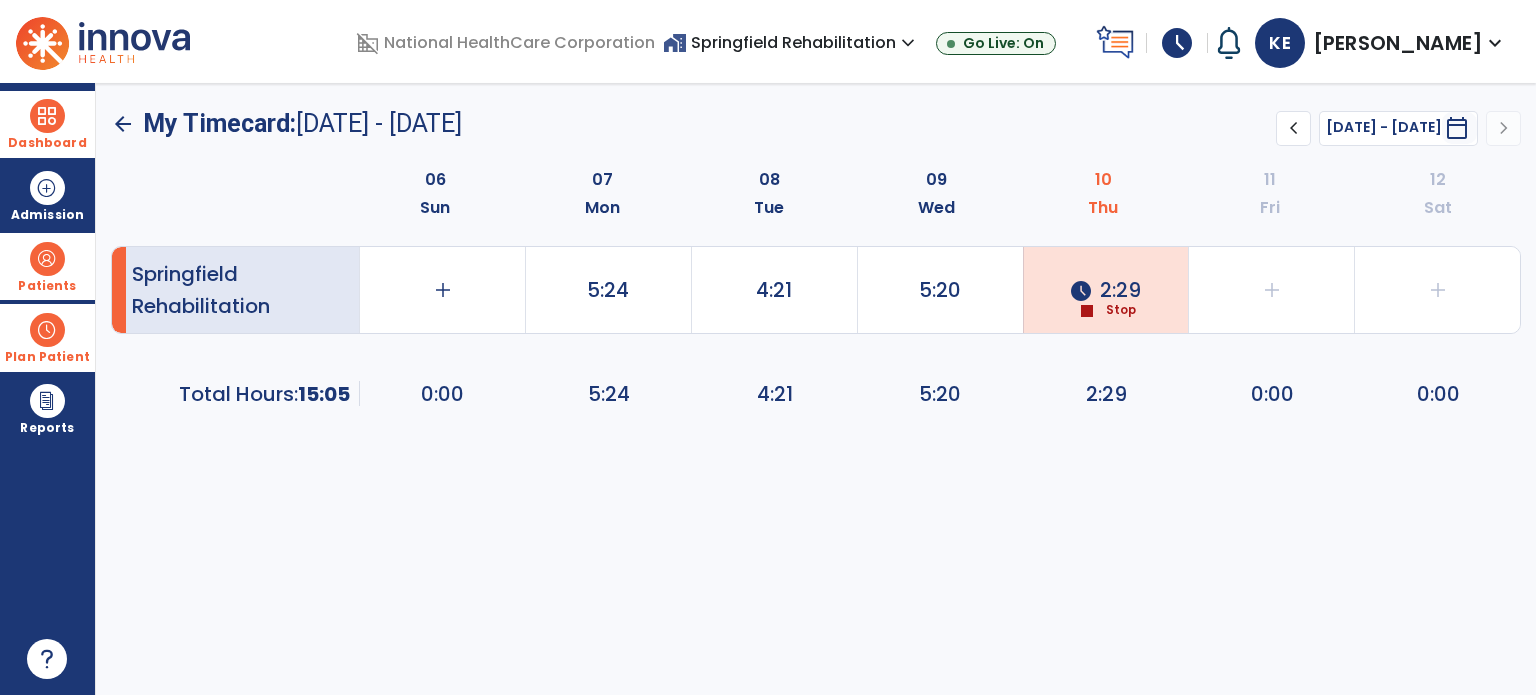 click at bounding box center [47, 116] 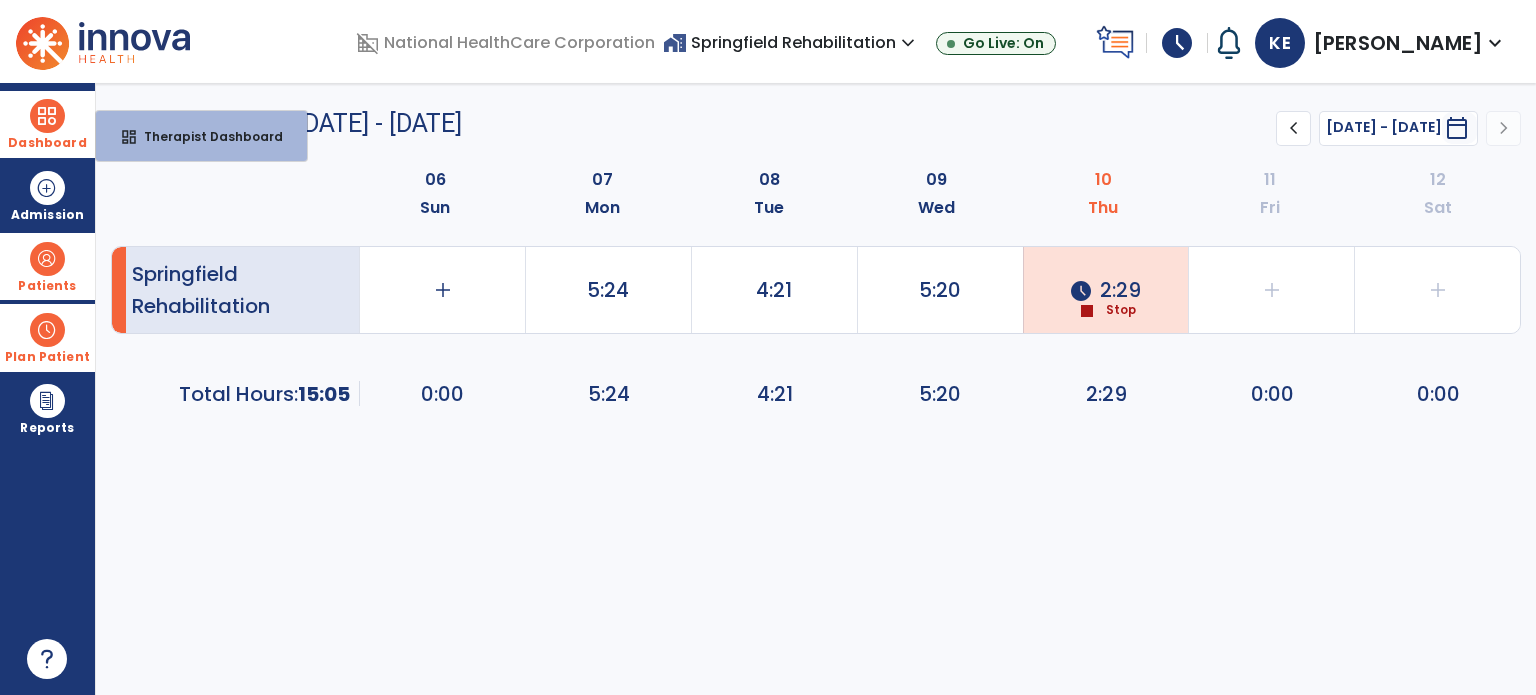 click on "Dashboard  dashboard  Therapist Dashboard" at bounding box center (47, 124) 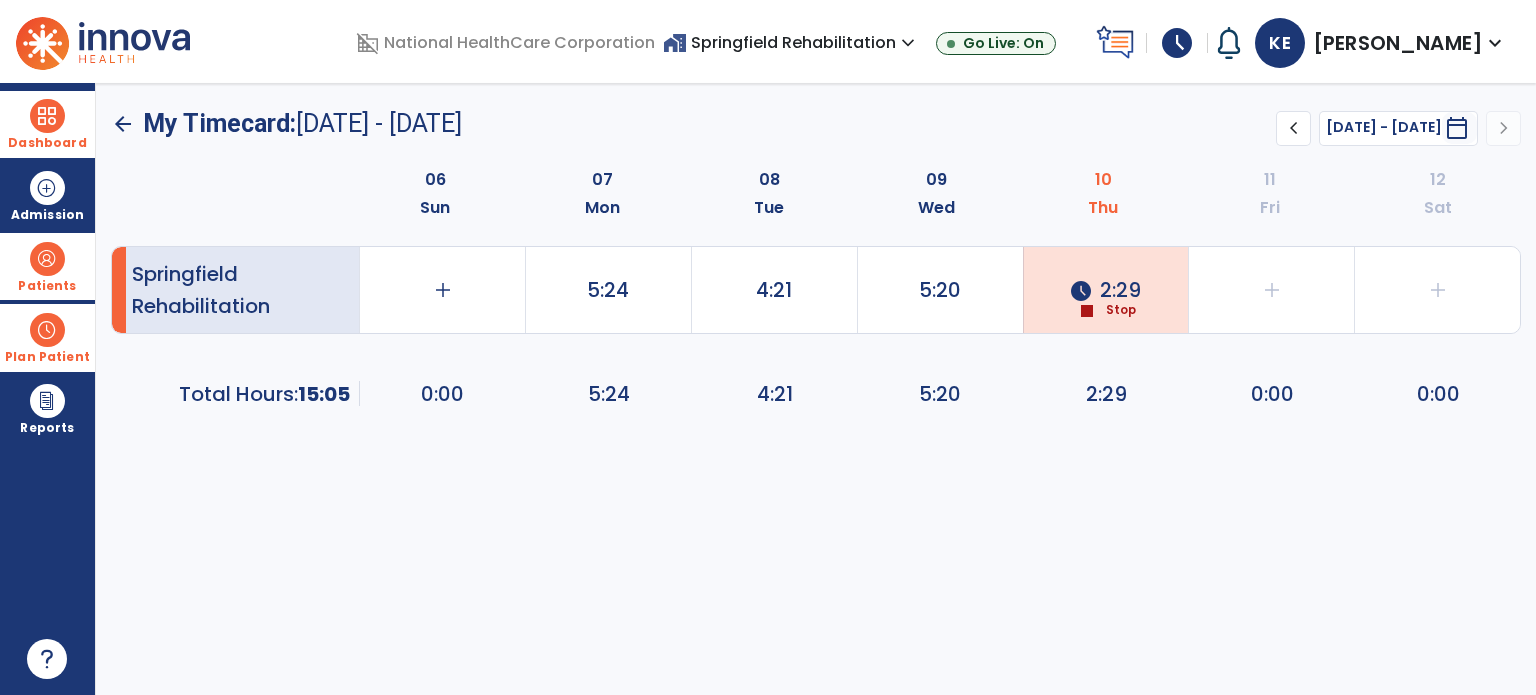 click at bounding box center (47, 116) 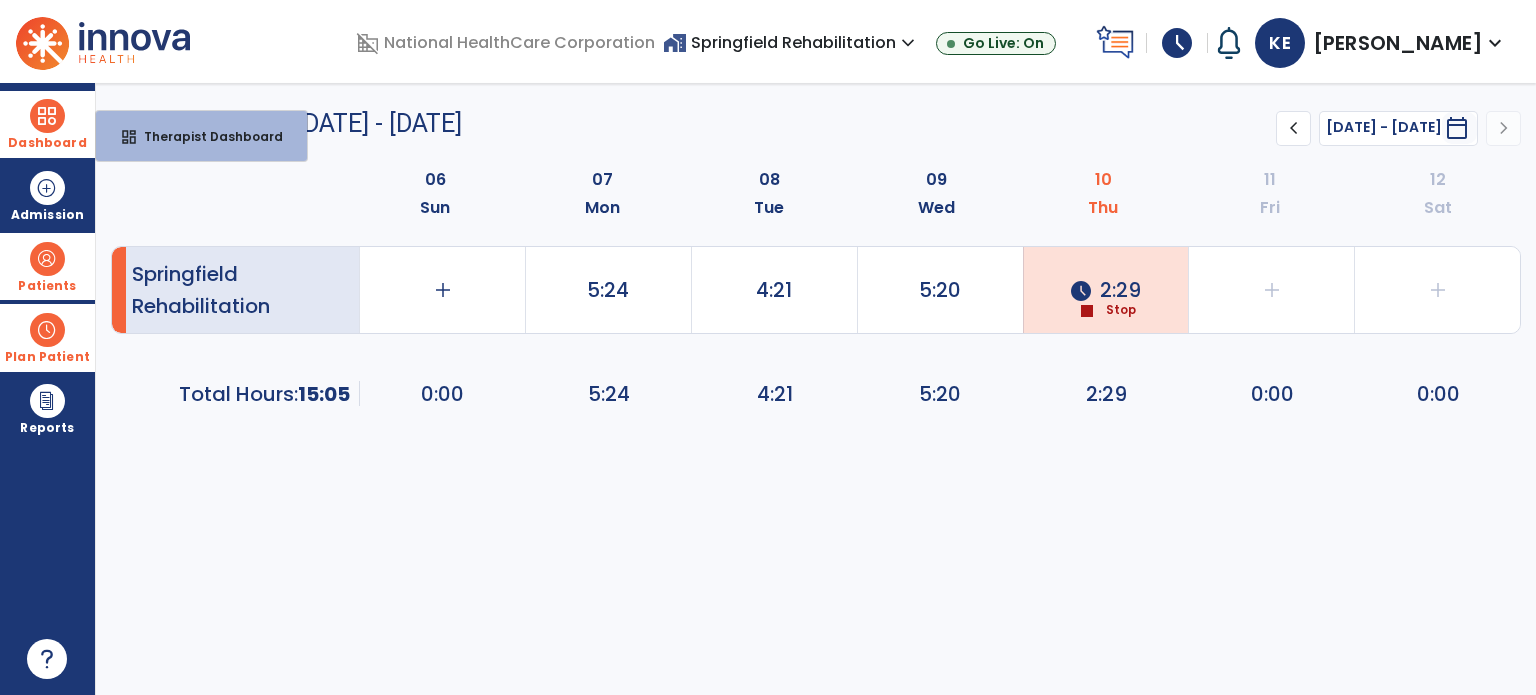 click on "dashboard" at bounding box center [129, 137] 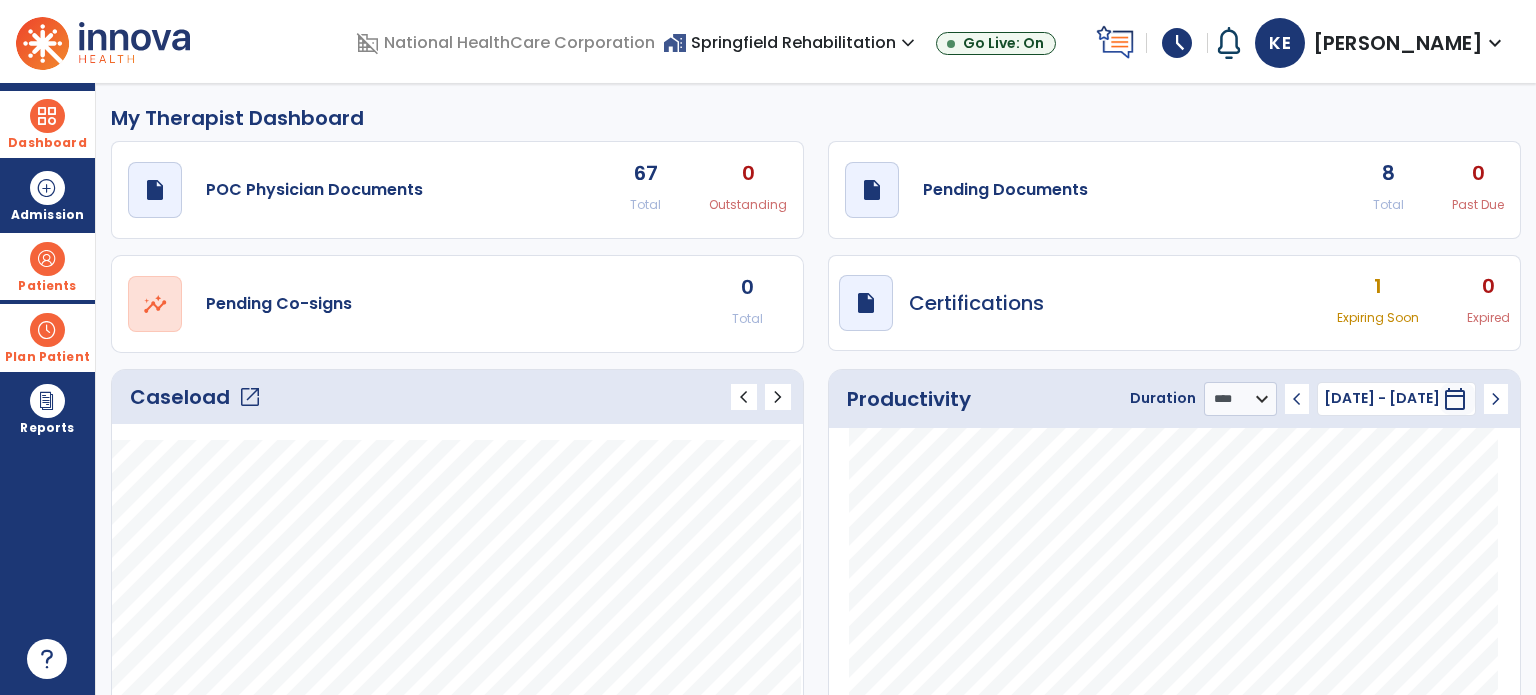 click on "8" 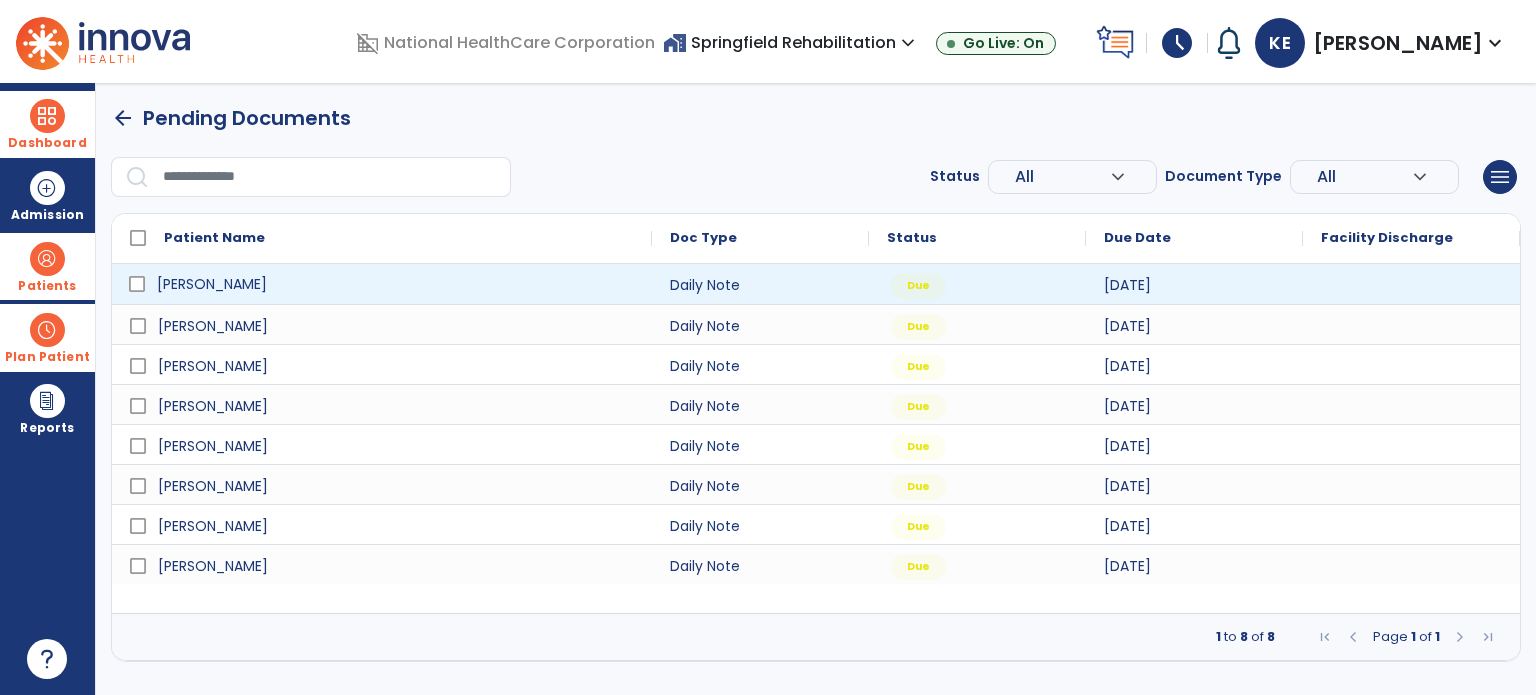 click on "[PERSON_NAME]" at bounding box center [396, 284] 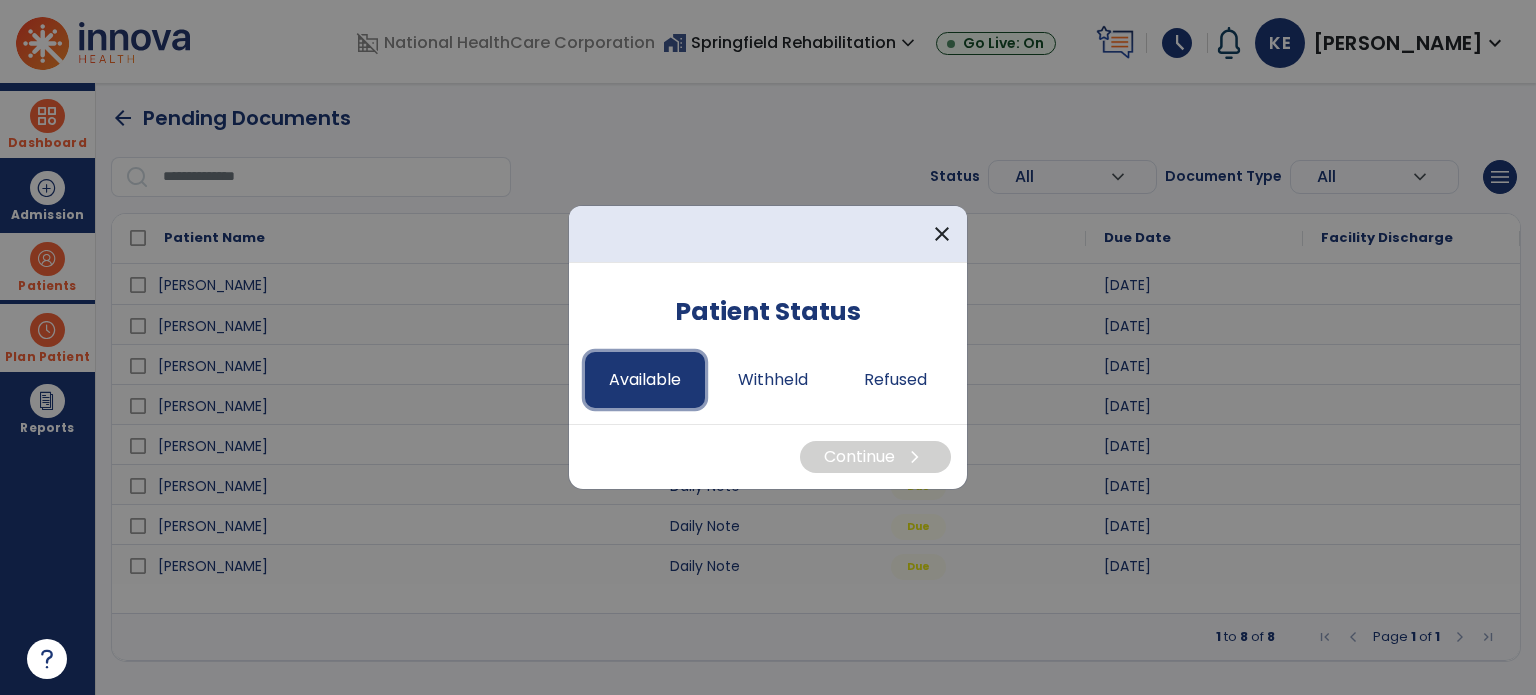 click on "Available" at bounding box center (645, 380) 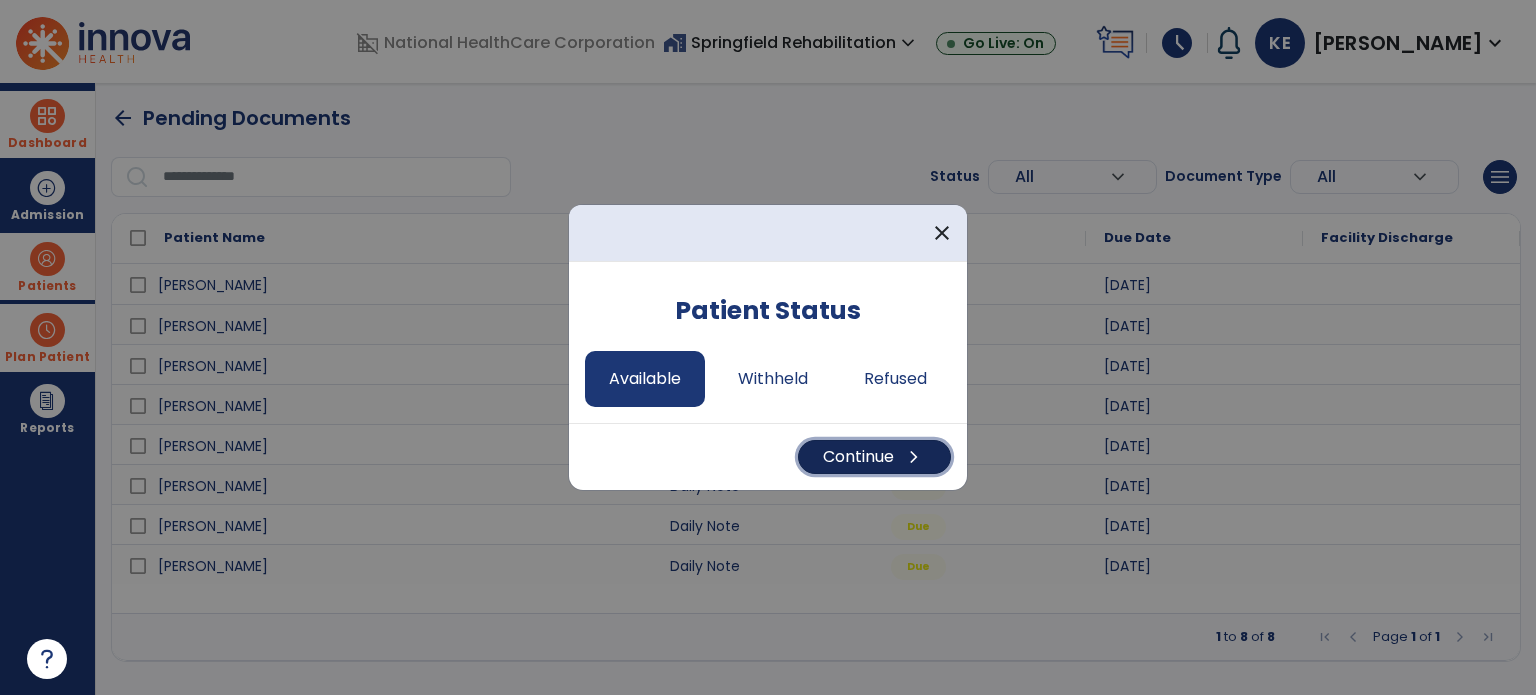 click on "Continue   chevron_right" at bounding box center (874, 457) 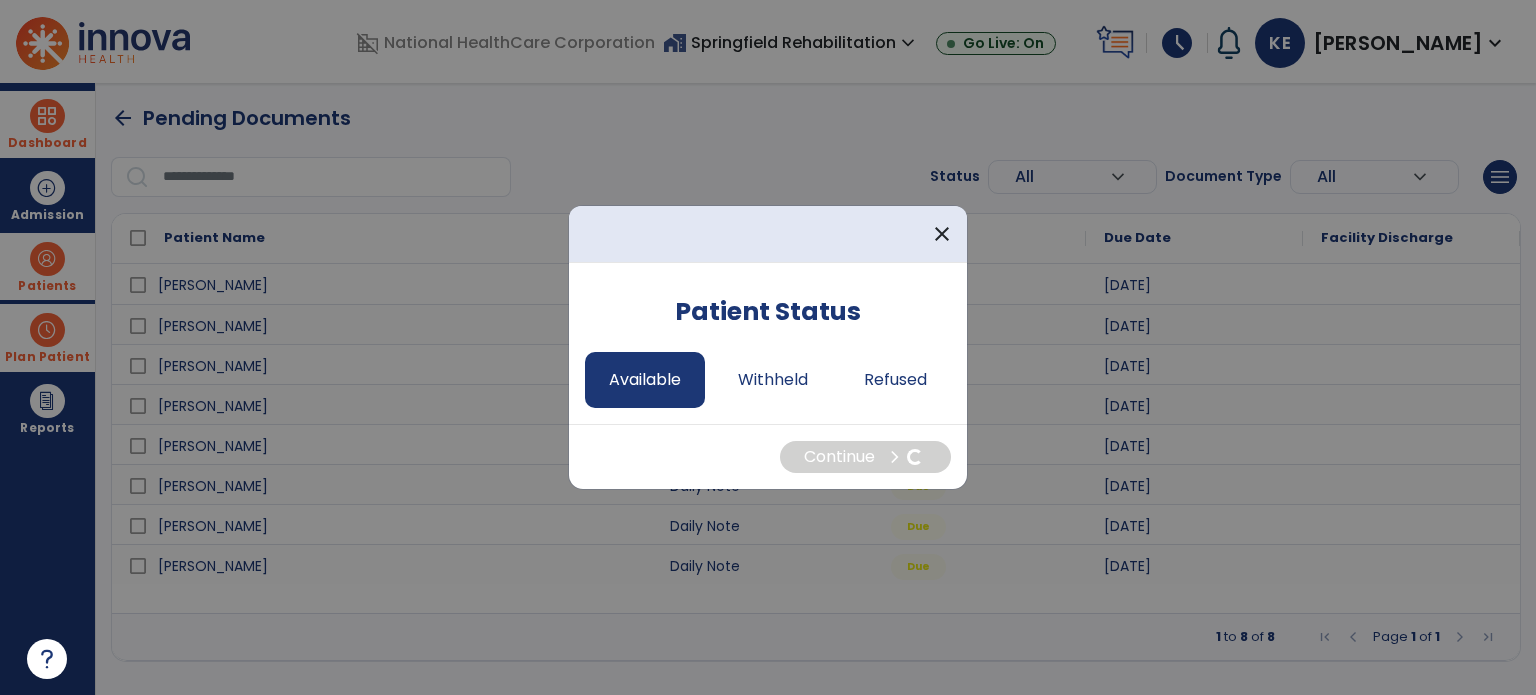 select on "*" 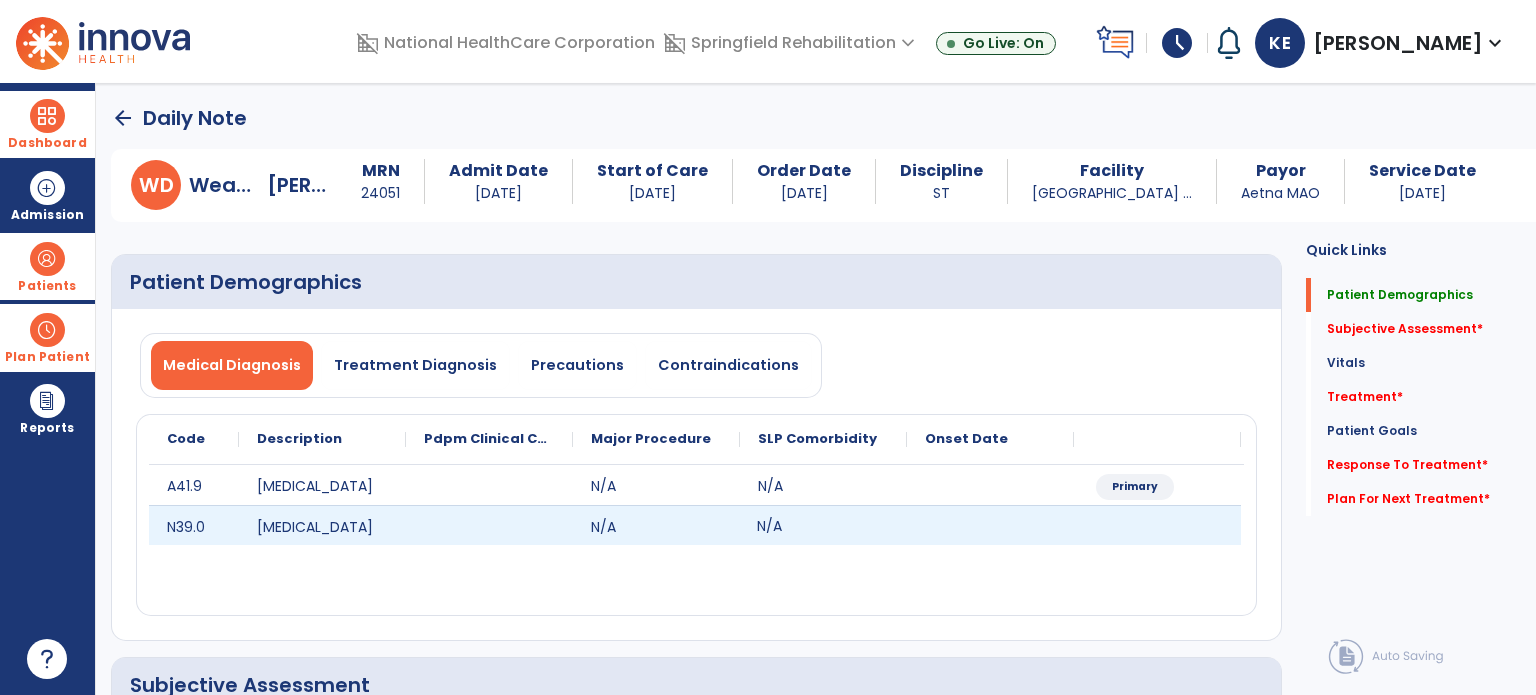 click on "N/A" 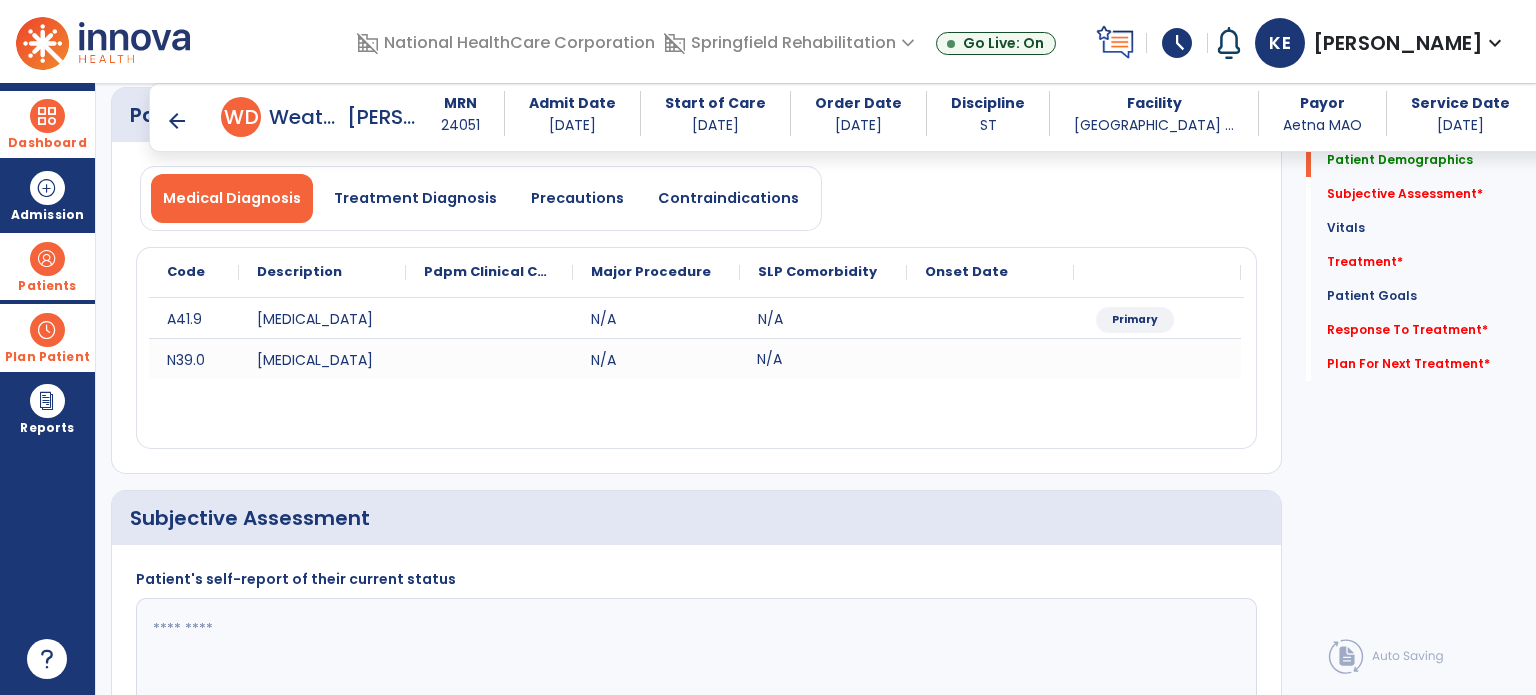 scroll, scrollTop: 200, scrollLeft: 0, axis: vertical 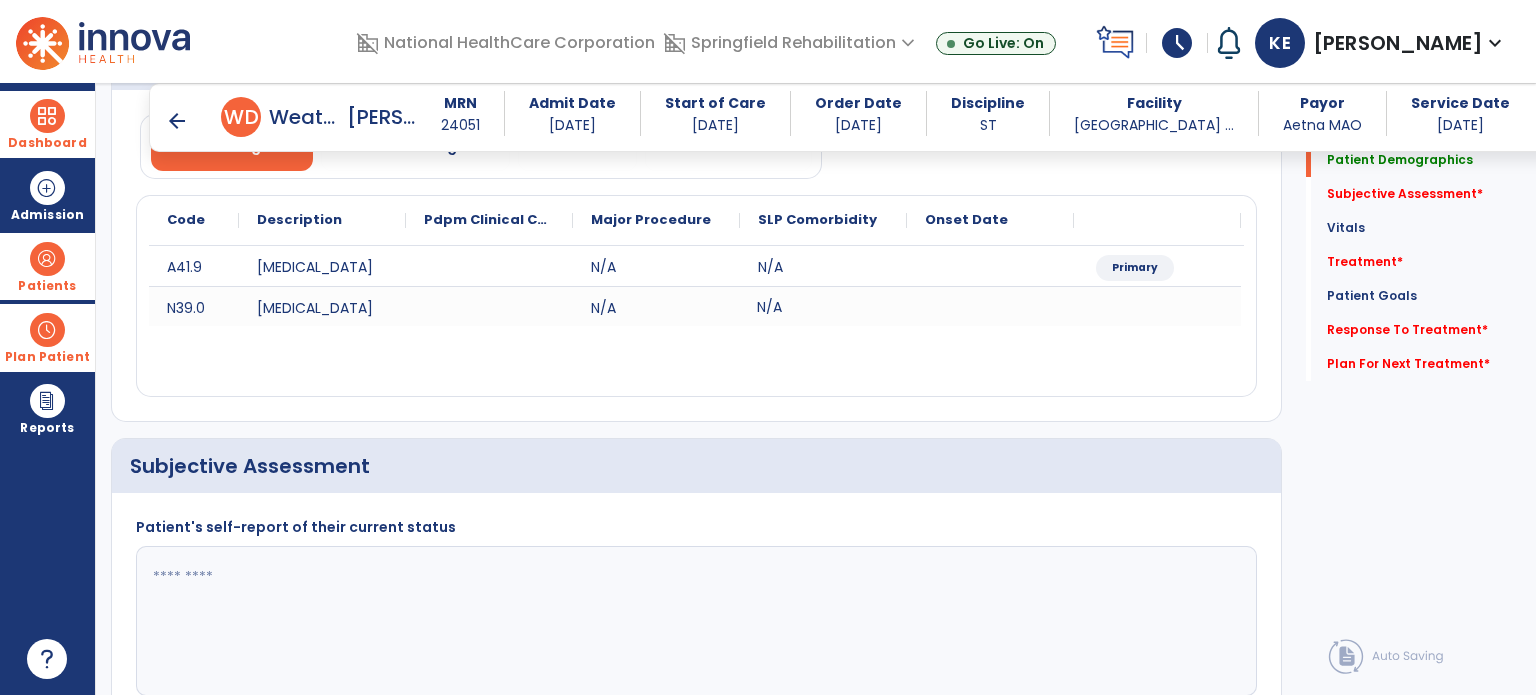 click 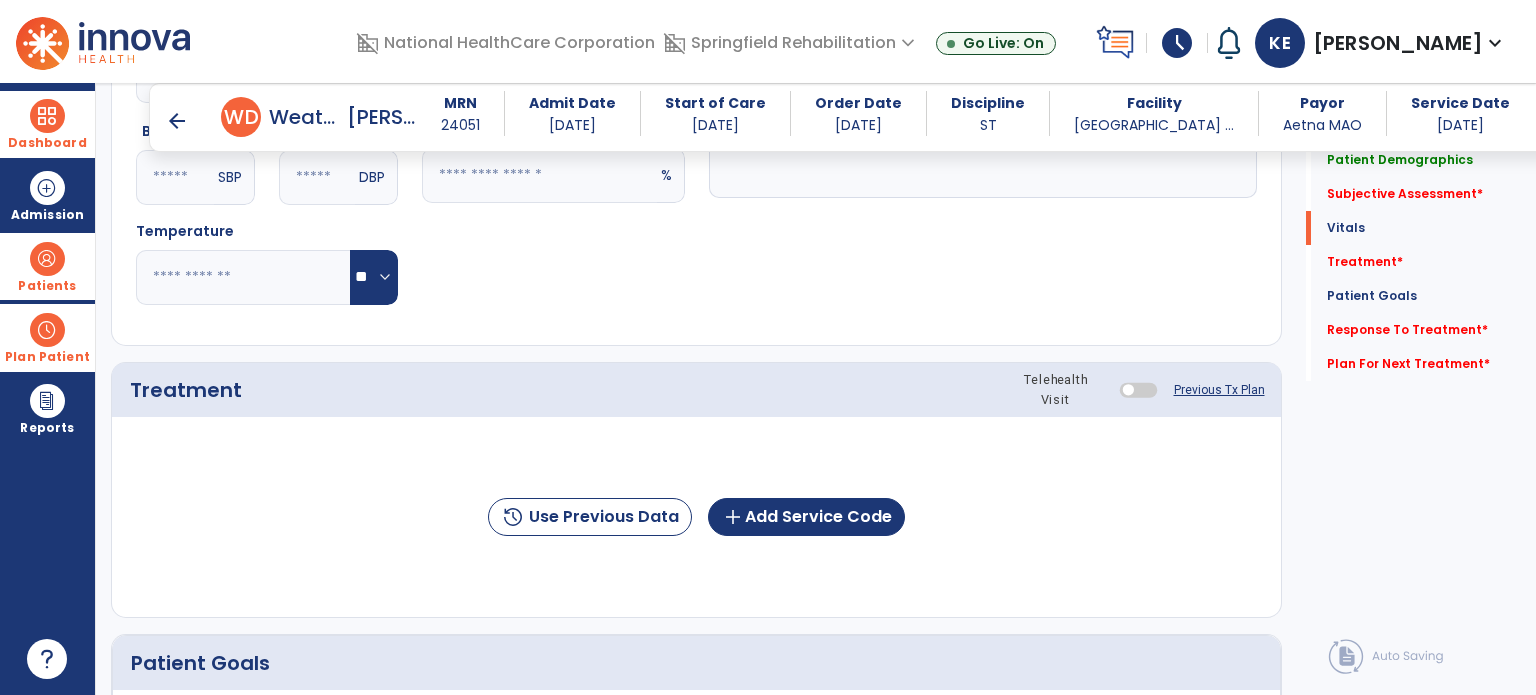 scroll, scrollTop: 1000, scrollLeft: 0, axis: vertical 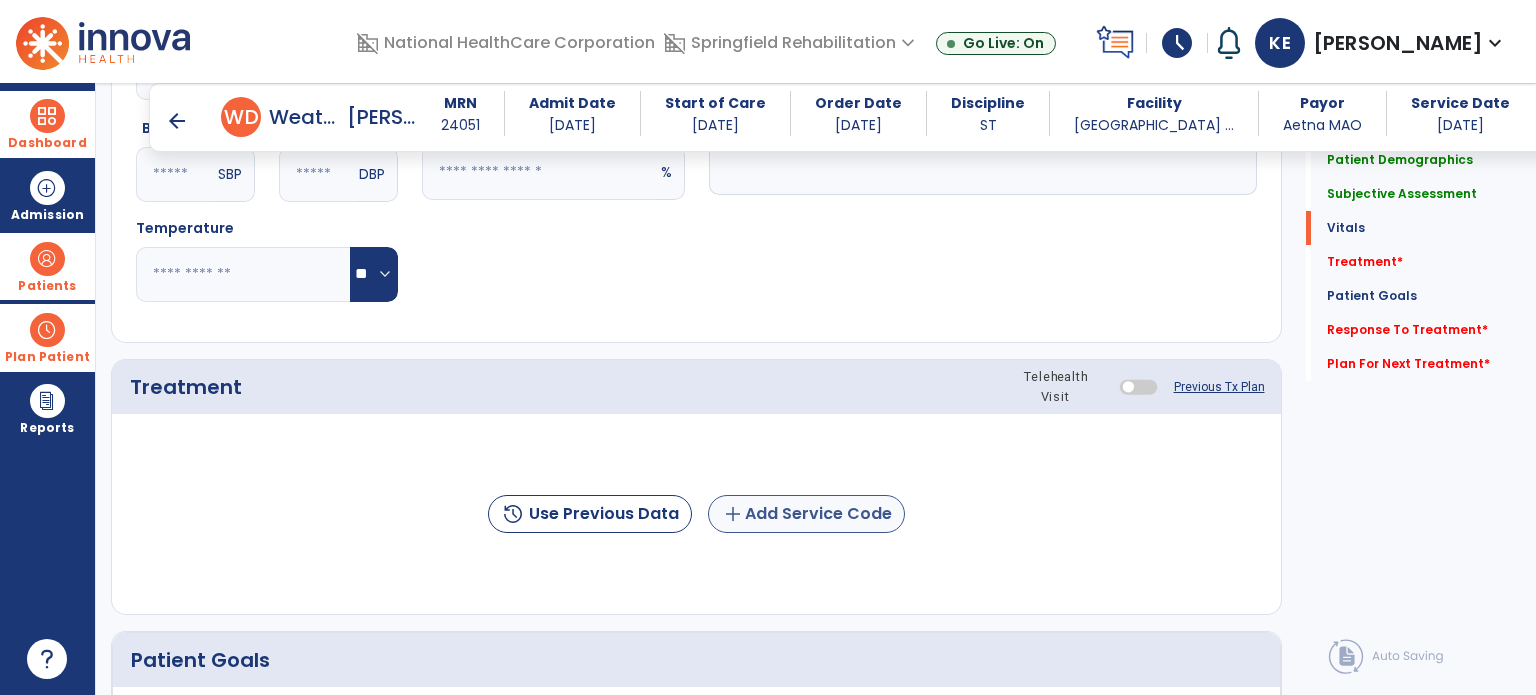 type on "**********" 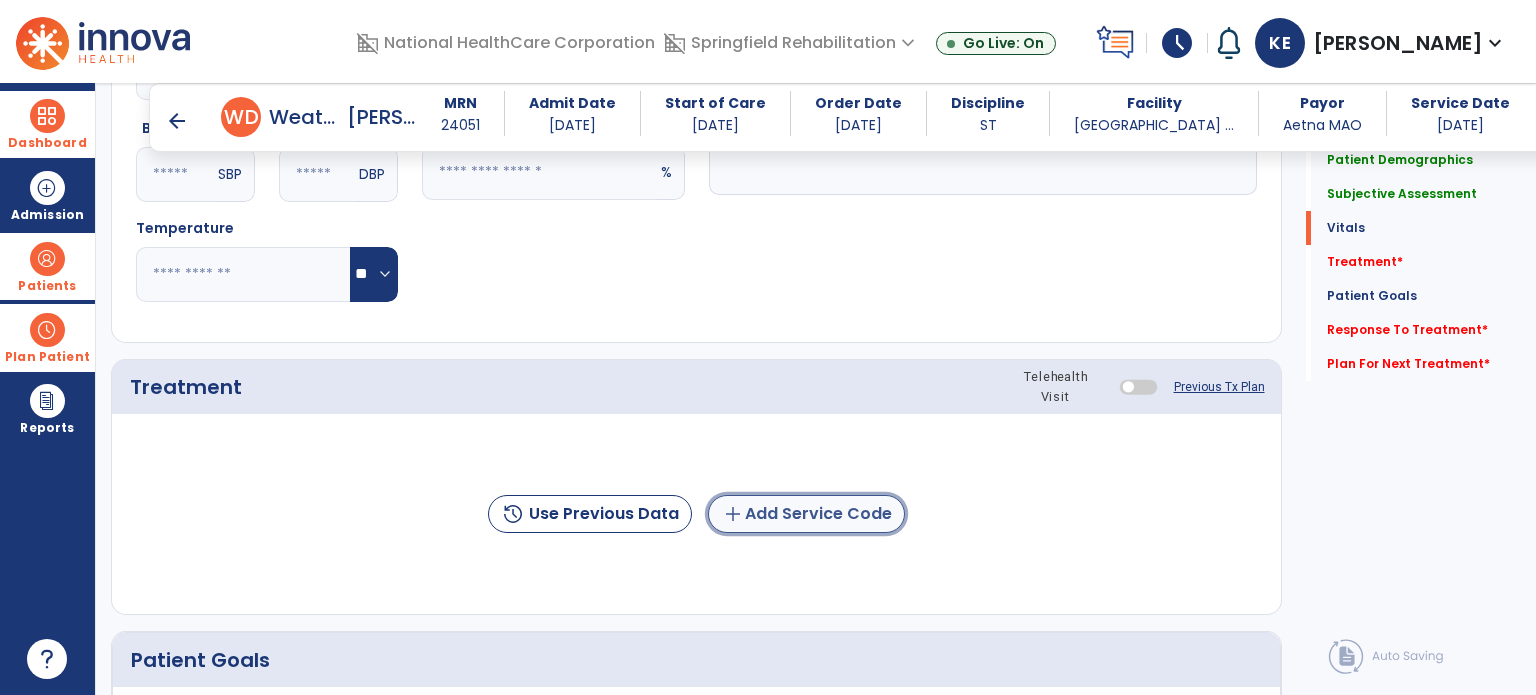 click on "add  Add Service Code" 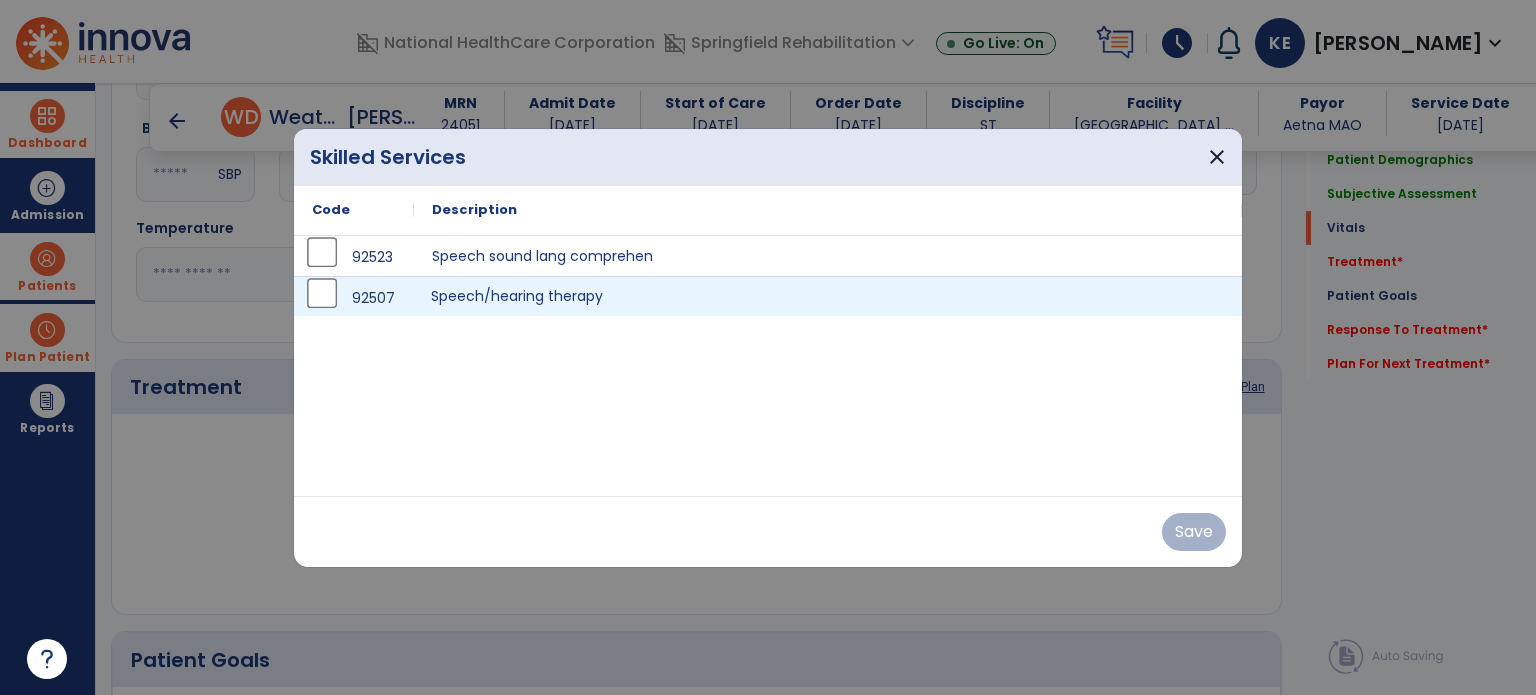 click on "Speech/hearing therapy" at bounding box center [828, 296] 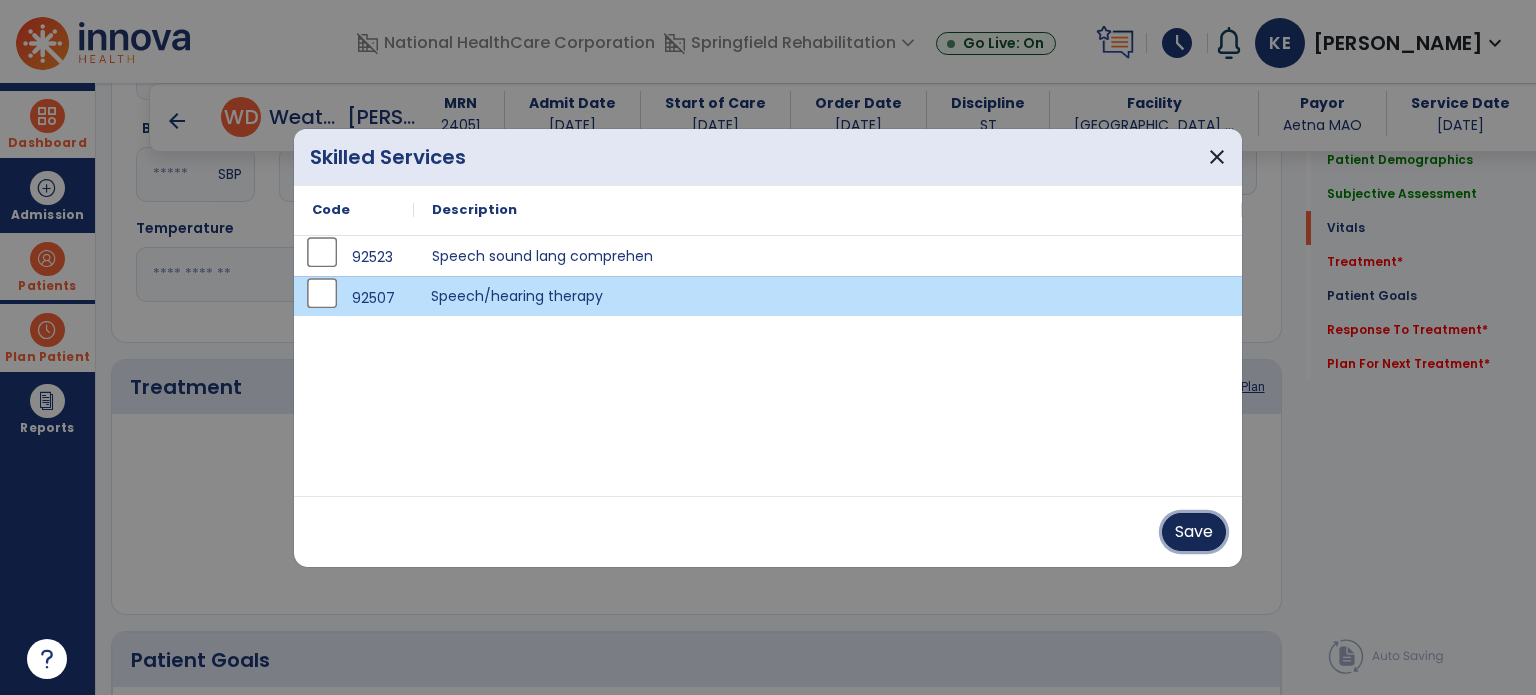click on "Save" at bounding box center [1194, 532] 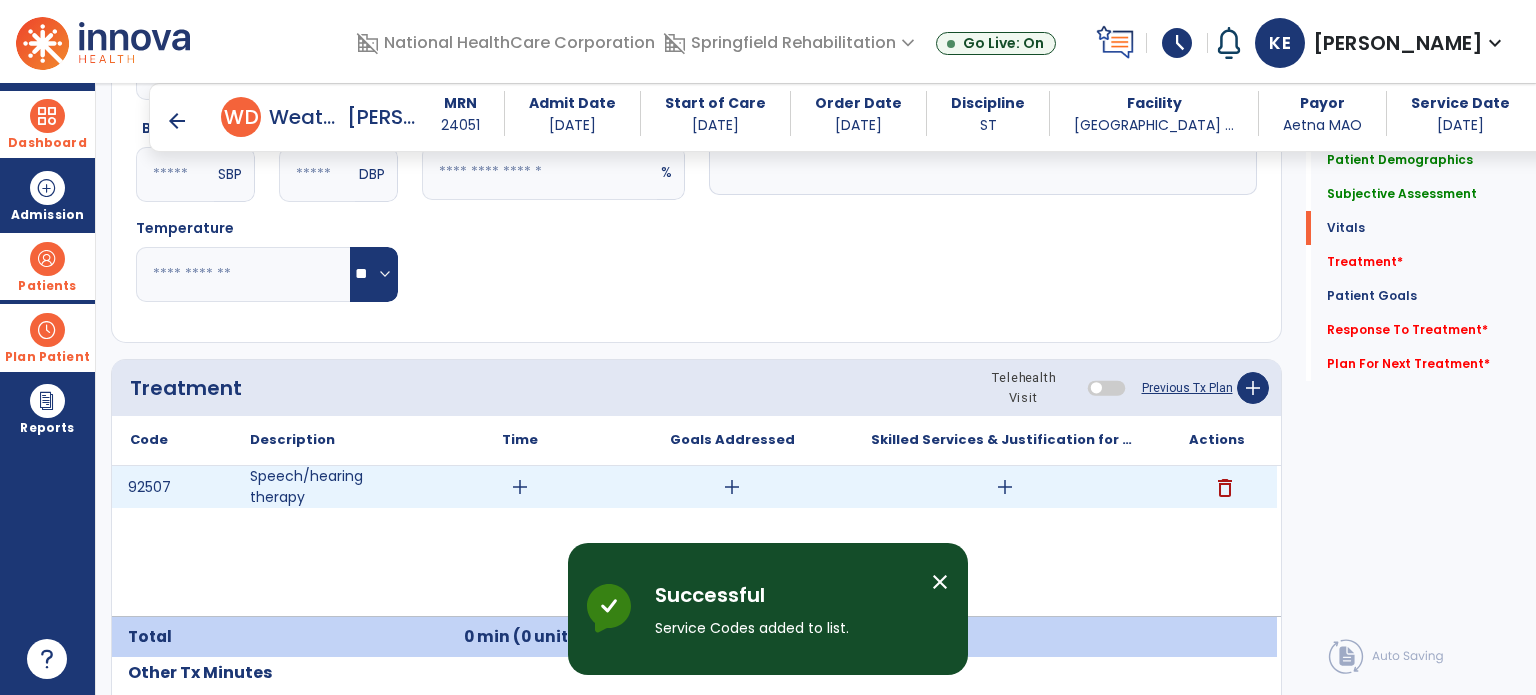 click on "add" at bounding box center [520, 487] 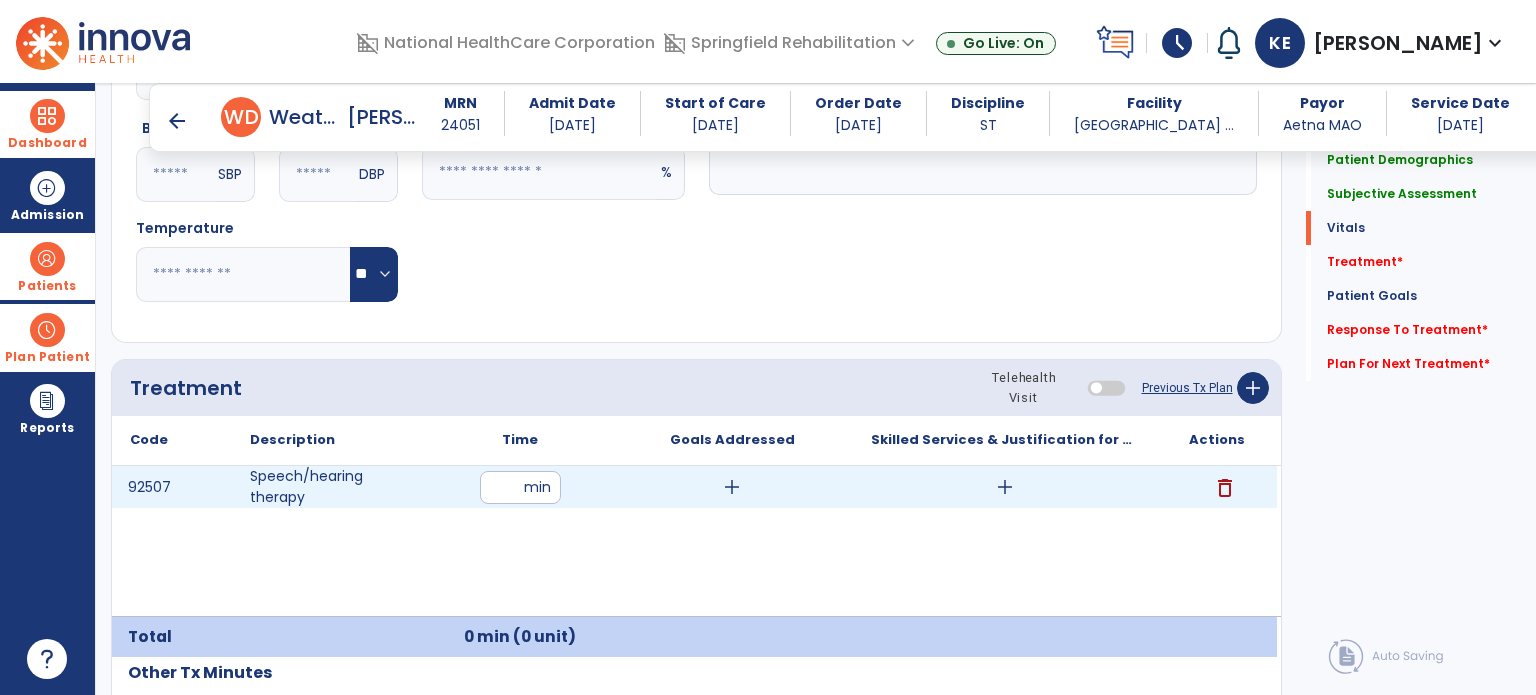 type on "**" 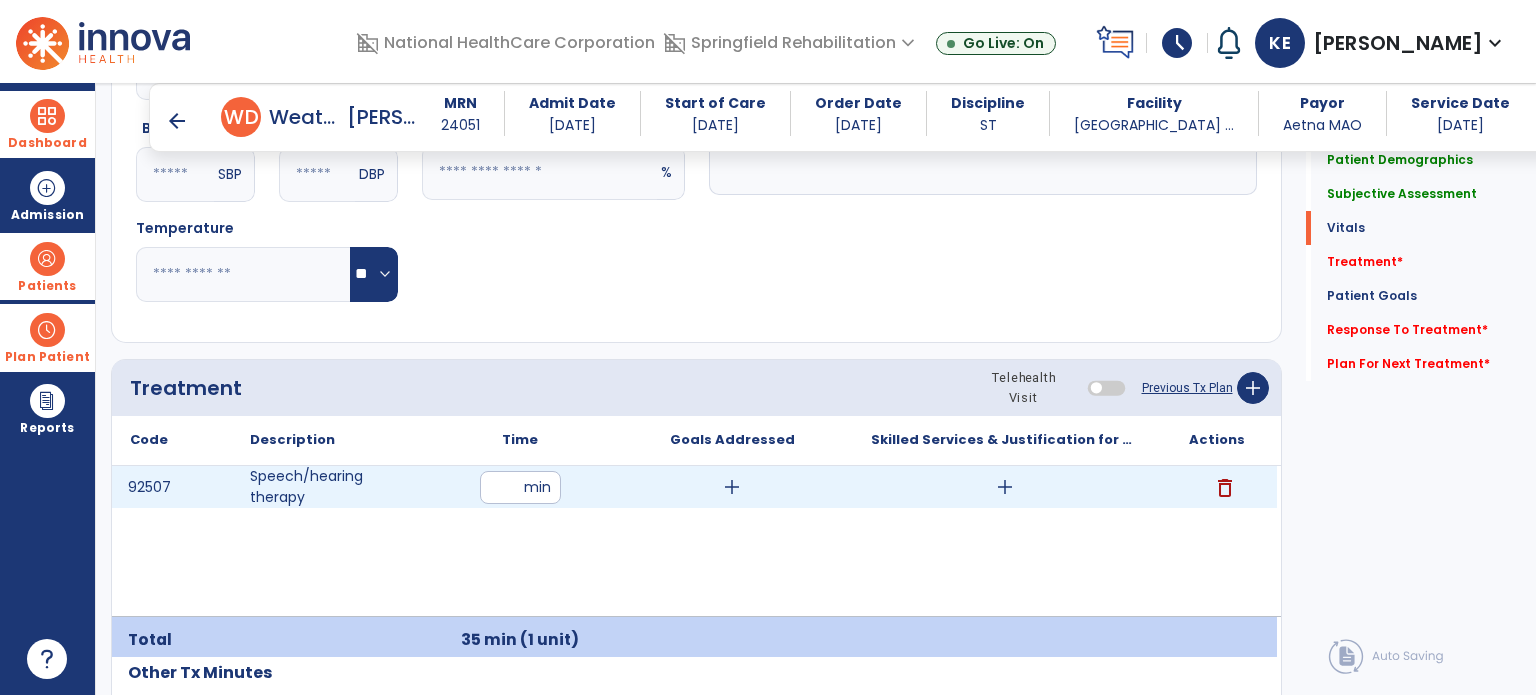 click on "add" at bounding box center [732, 487] 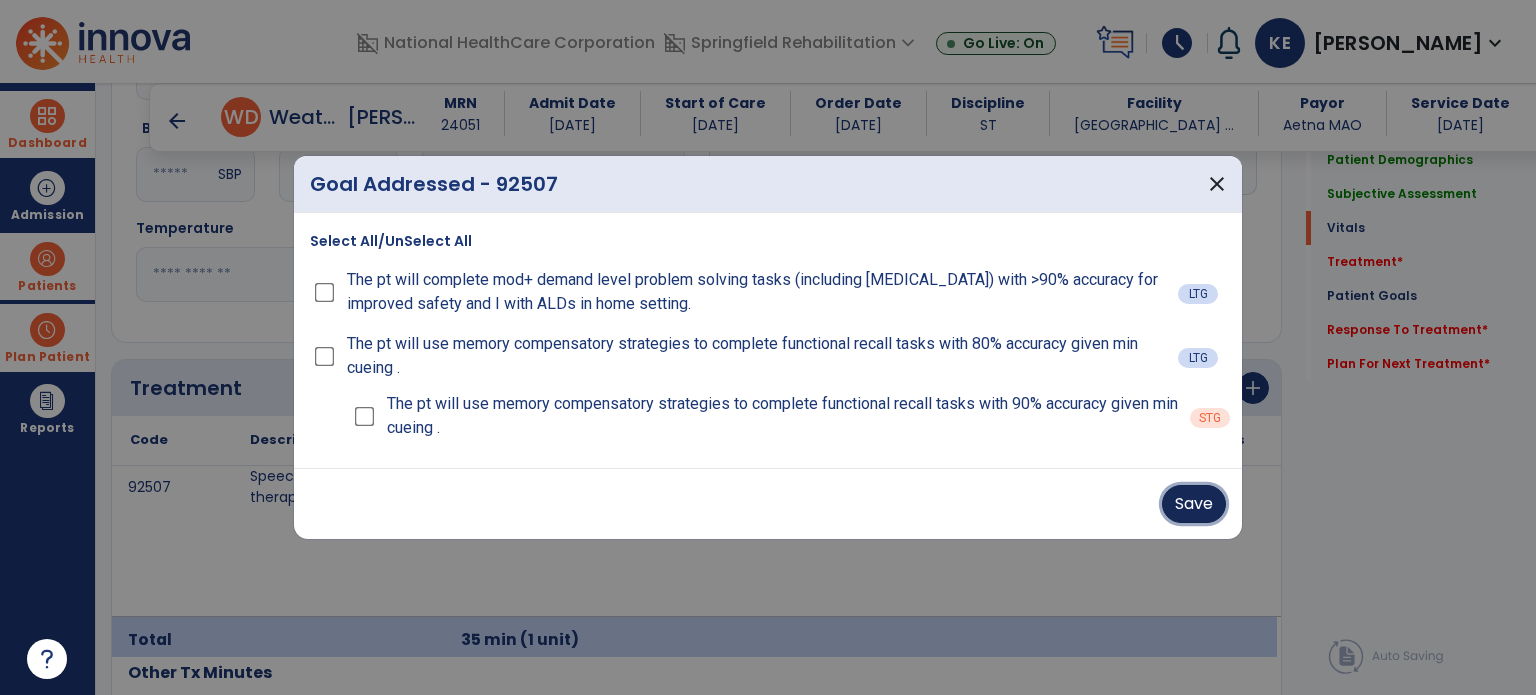 click on "Save" at bounding box center [1194, 504] 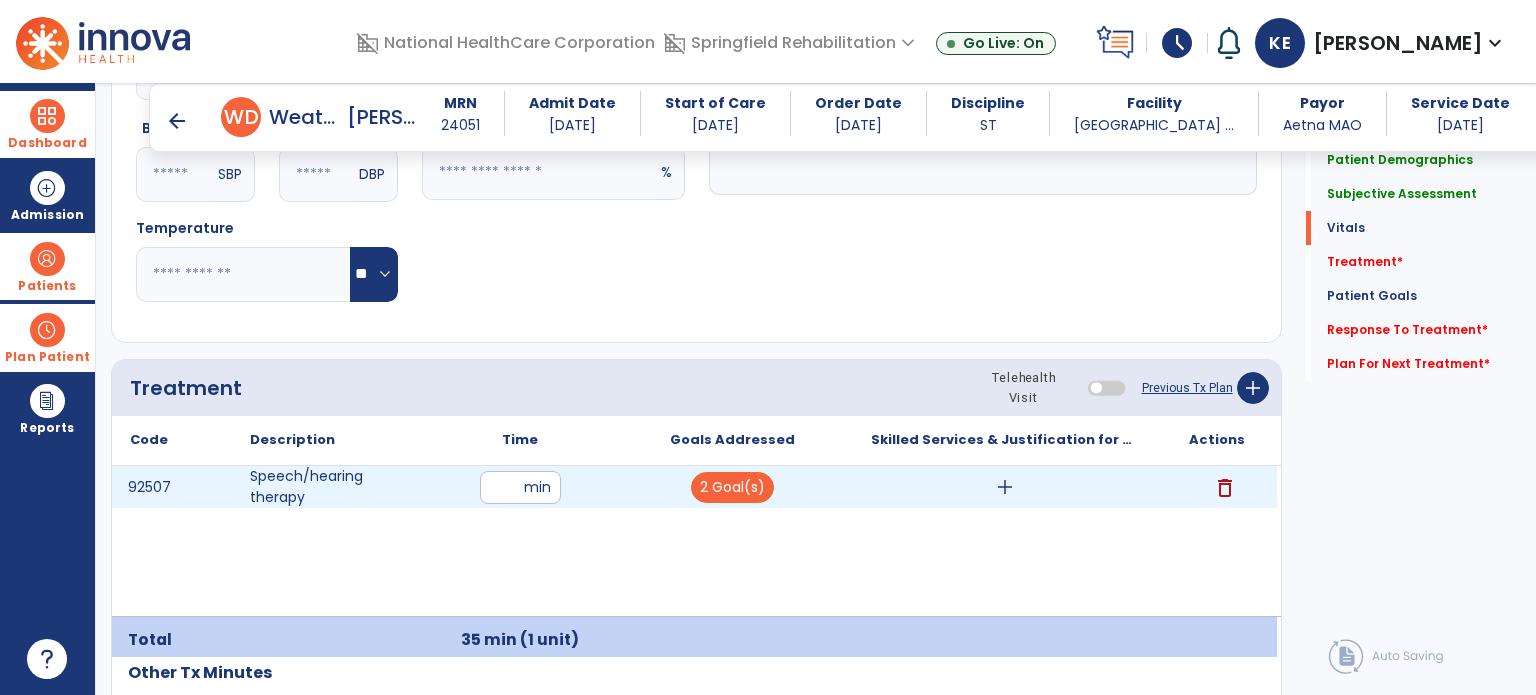 click on "add" at bounding box center [1005, 487] 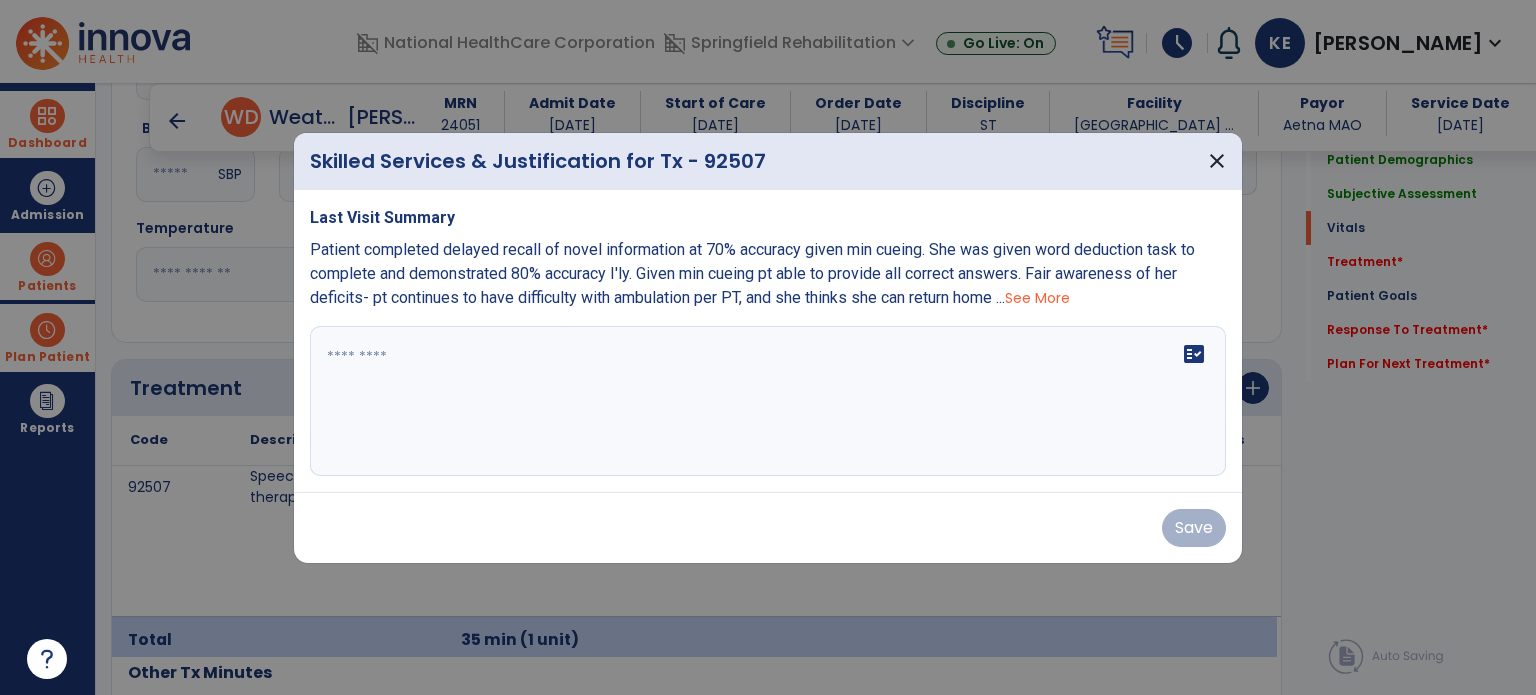 click on "fact_check" at bounding box center [768, 401] 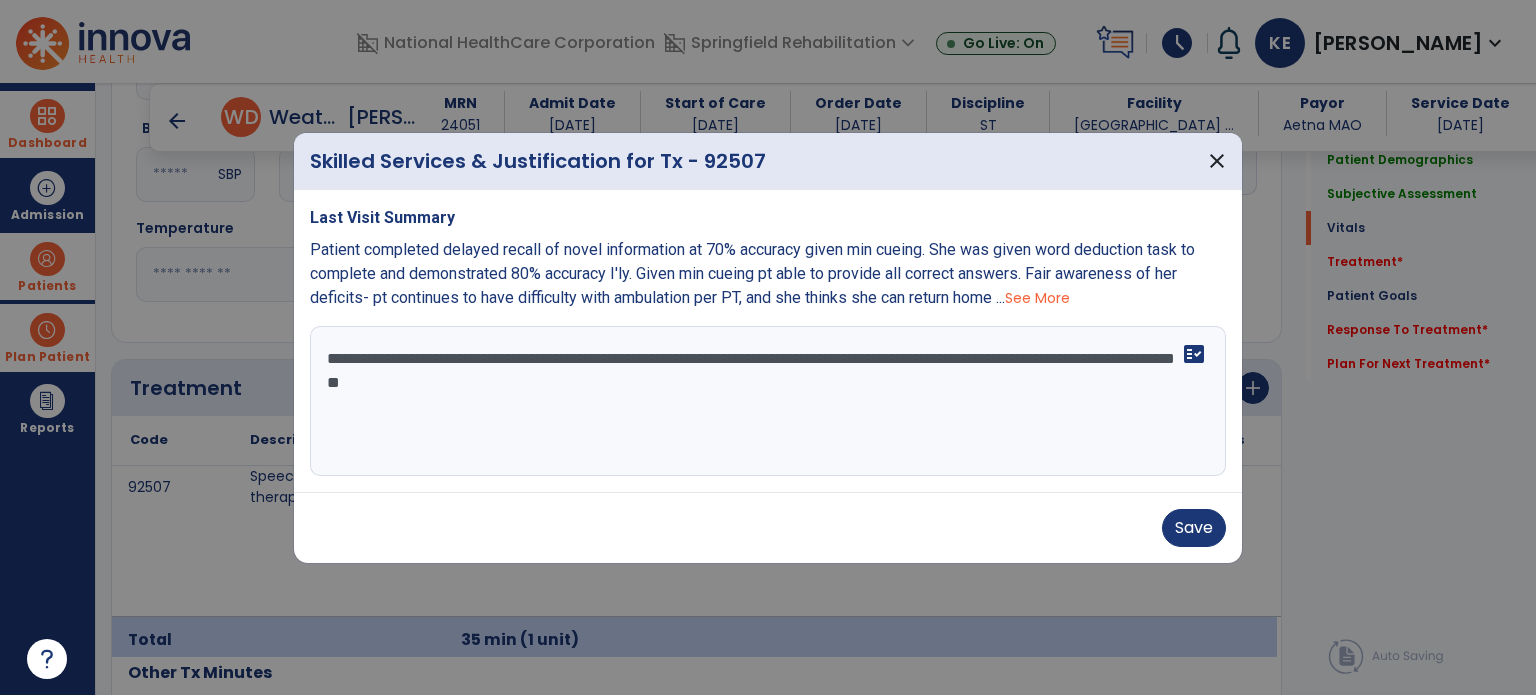 drag, startPoint x: 355, startPoint y: 396, endPoint x: 452, endPoint y: 8, distance: 399.94125 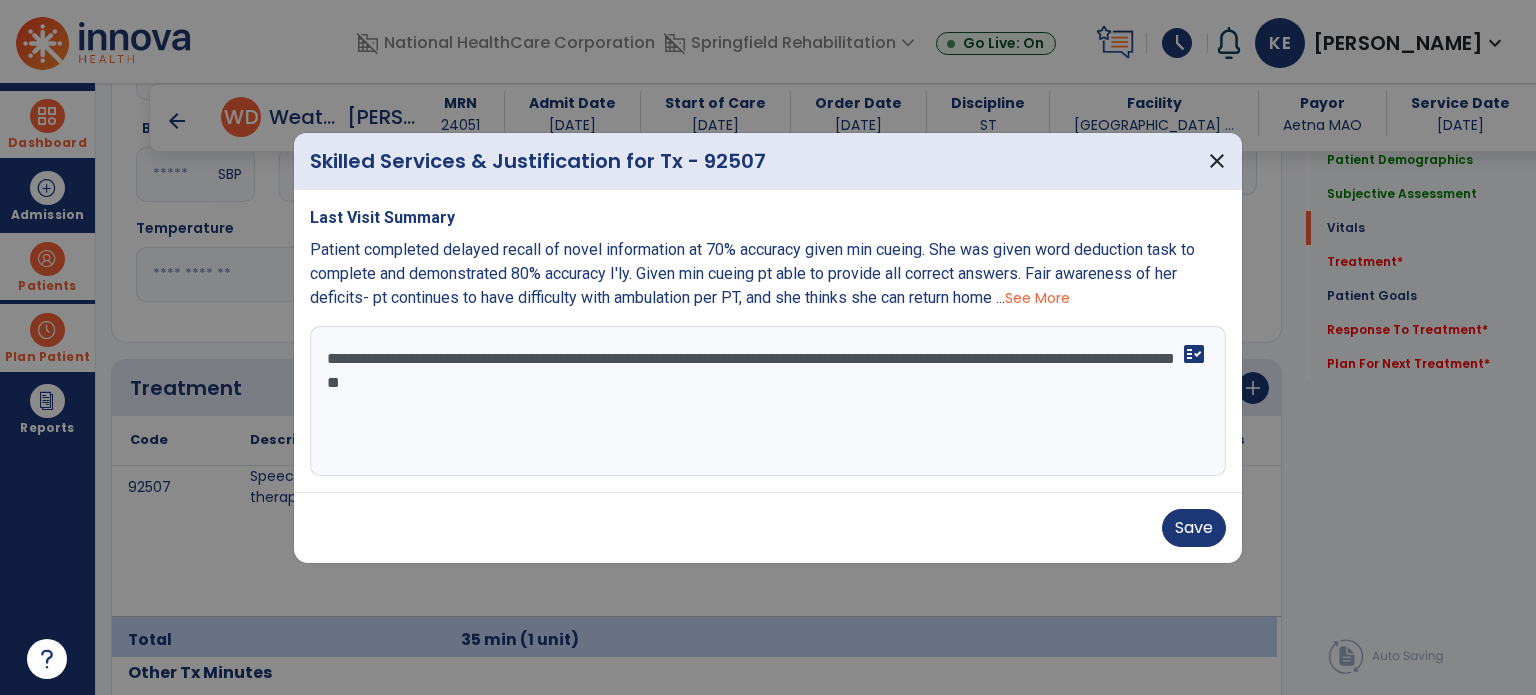 drag, startPoint x: 575, startPoint y: 384, endPoint x: 417, endPoint y: 400, distance: 158.80806 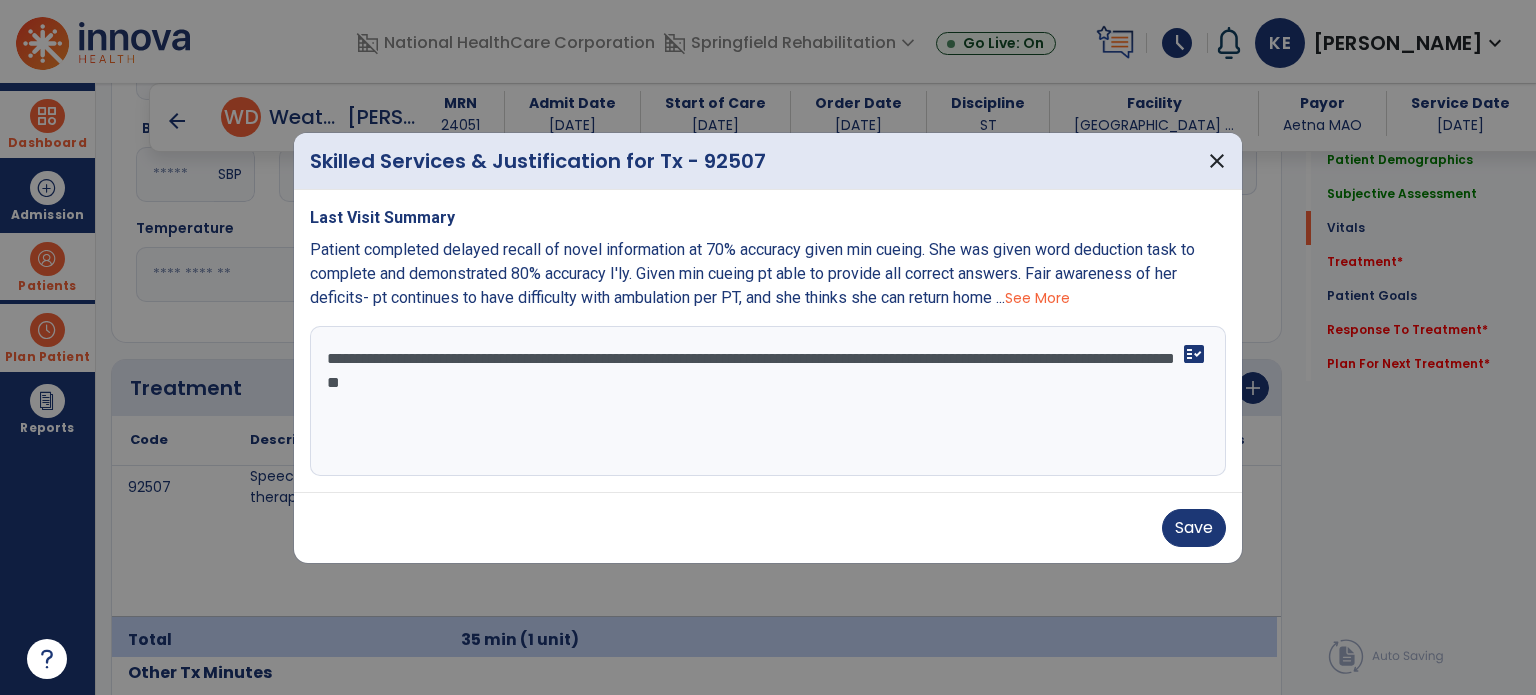 click on "**********" at bounding box center (768, 401) 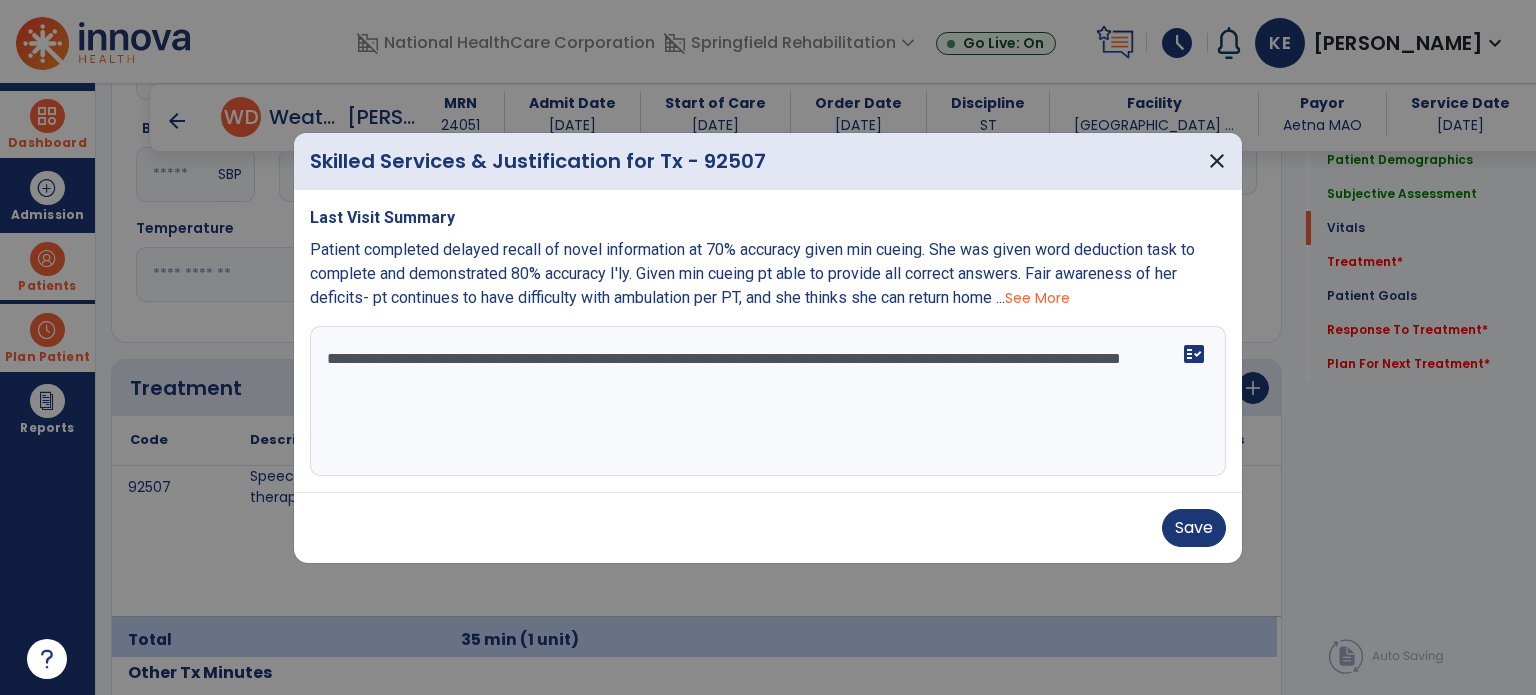 click on "**********" at bounding box center [768, 401] 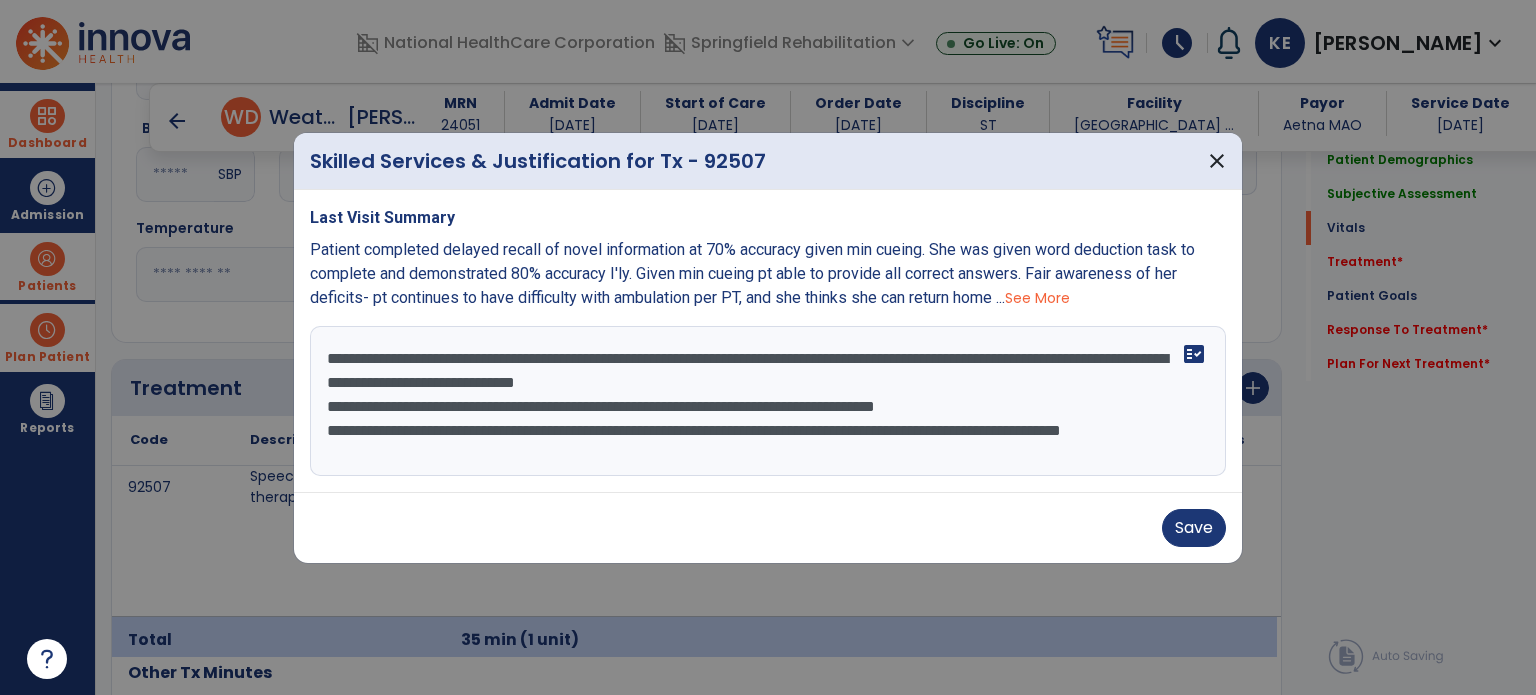 scroll, scrollTop: 15, scrollLeft: 0, axis: vertical 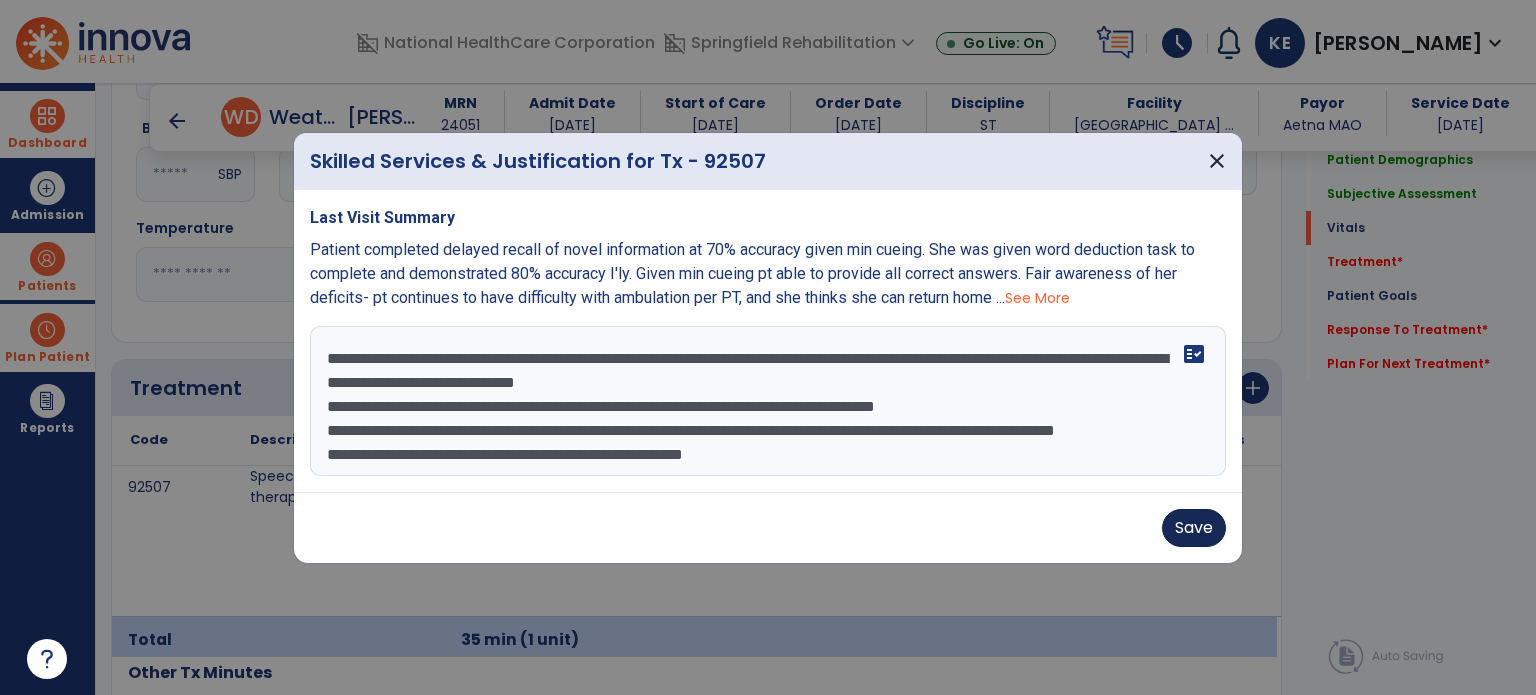 type on "**********" 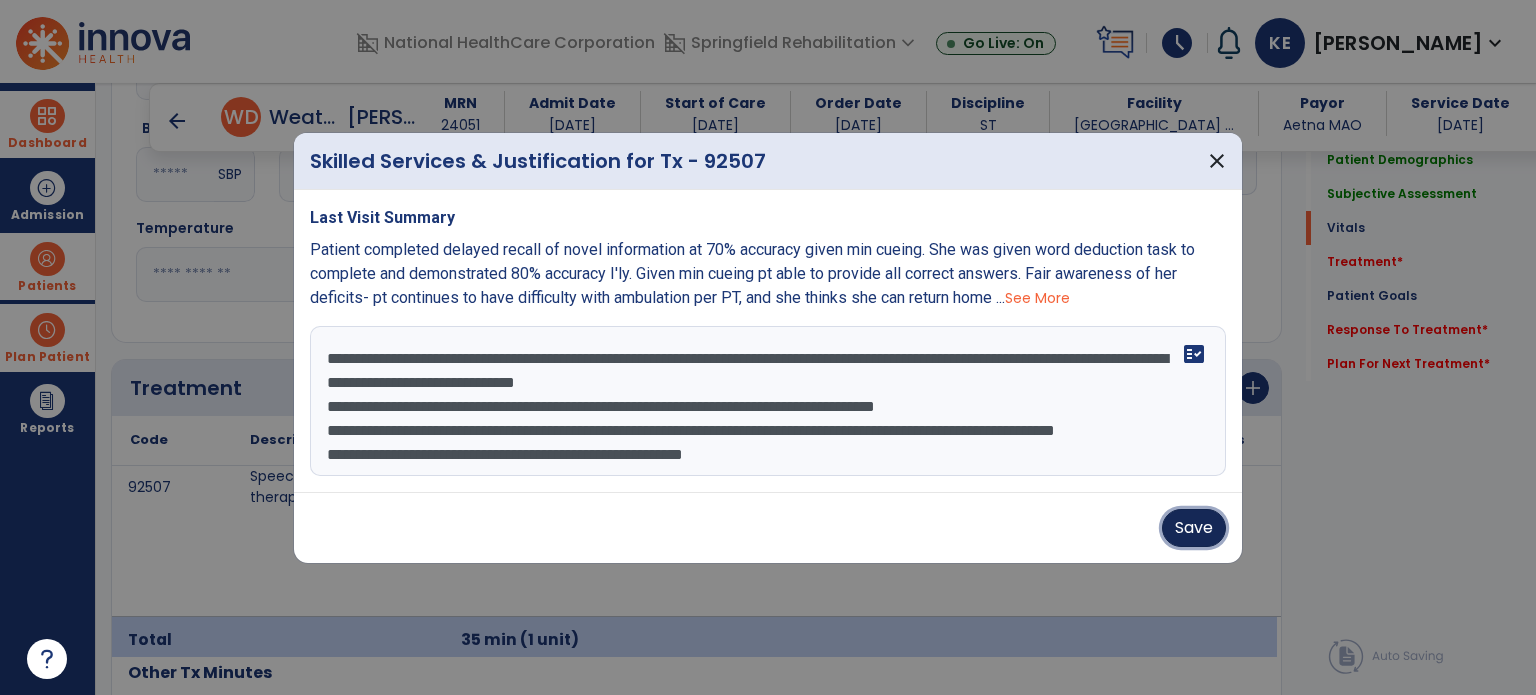click on "Save" at bounding box center [1194, 528] 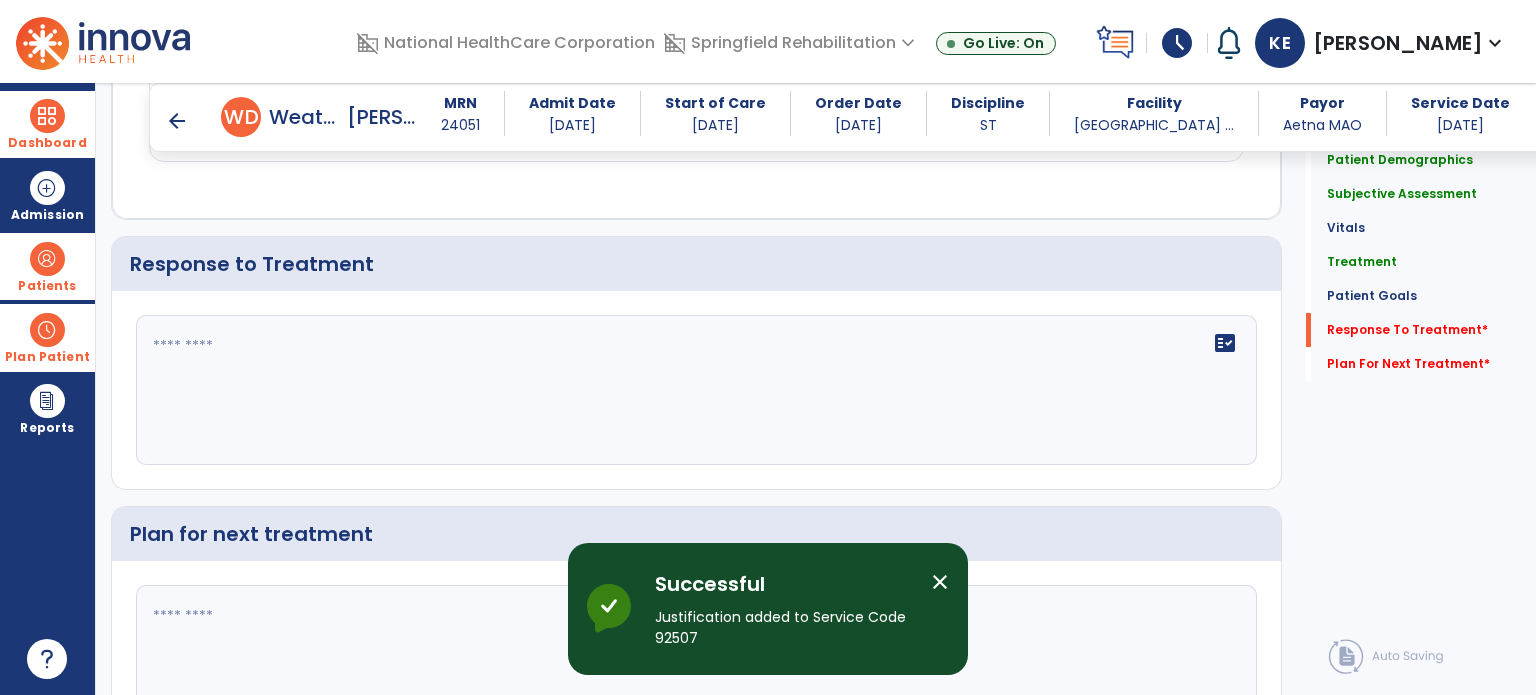 scroll, scrollTop: 2300, scrollLeft: 0, axis: vertical 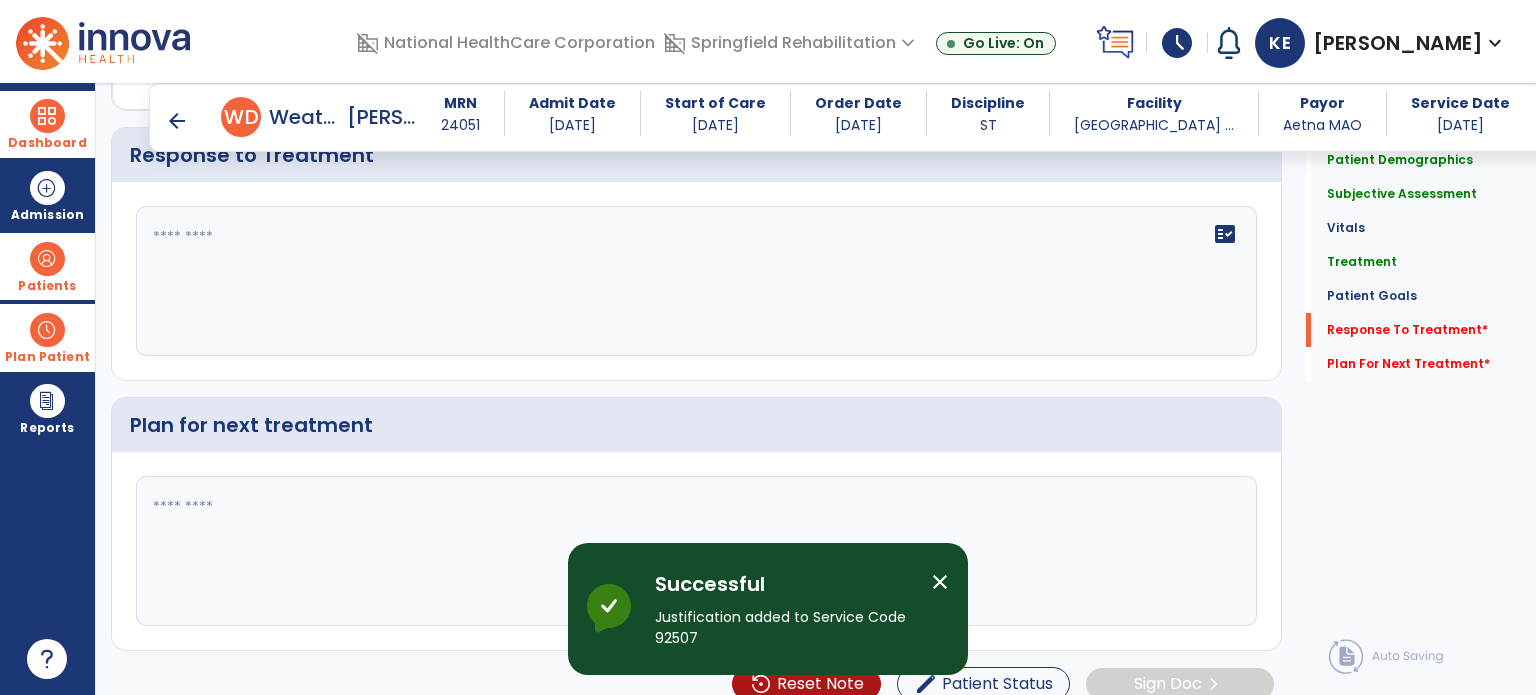 click on "fact_check" 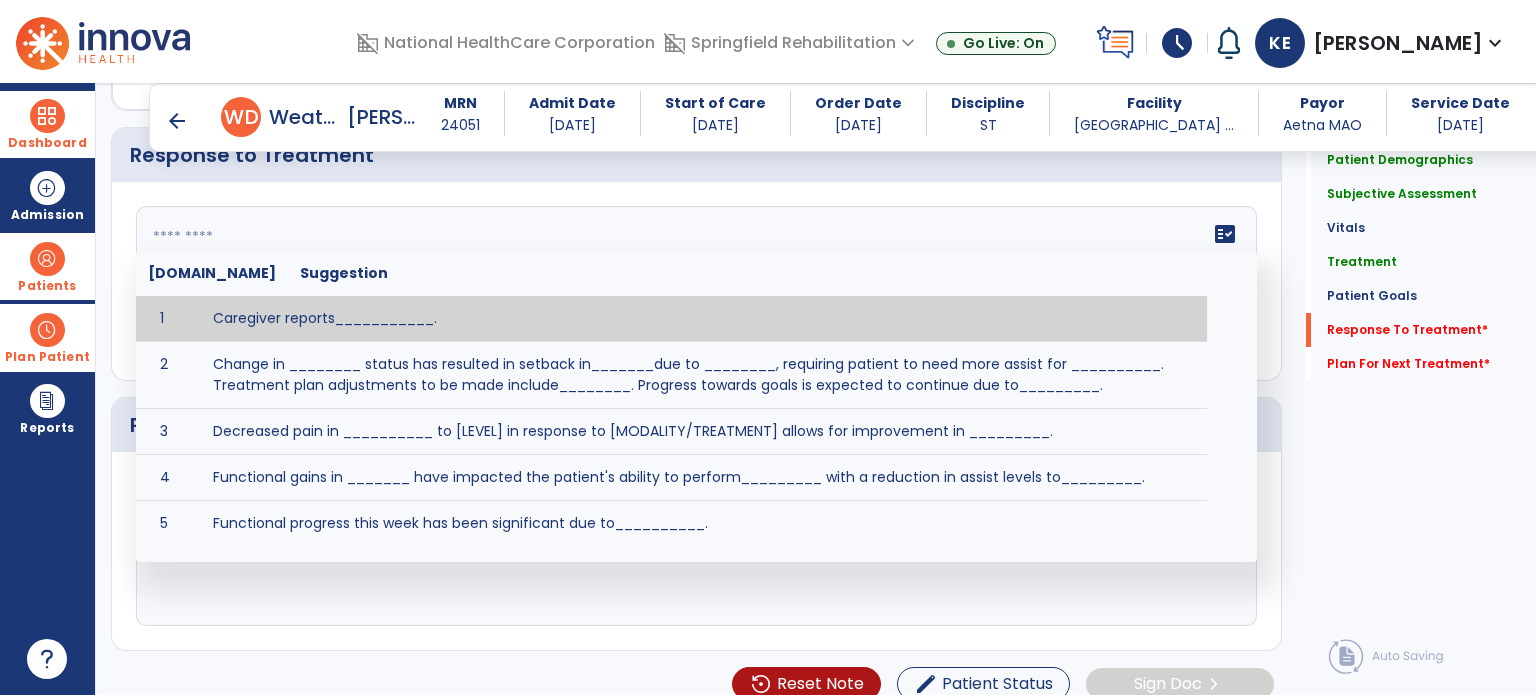 click on "fact_check  [DOMAIN_NAME] Suggestion 1 Caregiver reports___________. 2 Change in ________ status has resulted in setback in_______due to ________, requiring patient to need more assist for __________.   Treatment plan adjustments to be made include________.  Progress towards goals is expected to continue due to_________. 3 Decreased pain in __________ to [LEVEL] in response to [MODALITY/TREATMENT] allows for improvement in _________. 4 Functional gains in _______ have impacted the patient's ability to perform_________ with a reduction in assist levels to_________. 5 Functional progress this week has been significant due to__________. 6 Gains in ________ have improved the patient's ability to perform ______with decreased levels of assist to___________. 7 Improvement in ________allows patient to tolerate higher levels of challenges in_________. 8 Pain in [AREA] has decreased to [LEVEL] in response to [TREATMENT/MODALITY], allowing fore ease in completing__________. 9 10 11 12 13 14 15 16 17 18 19 20 21" 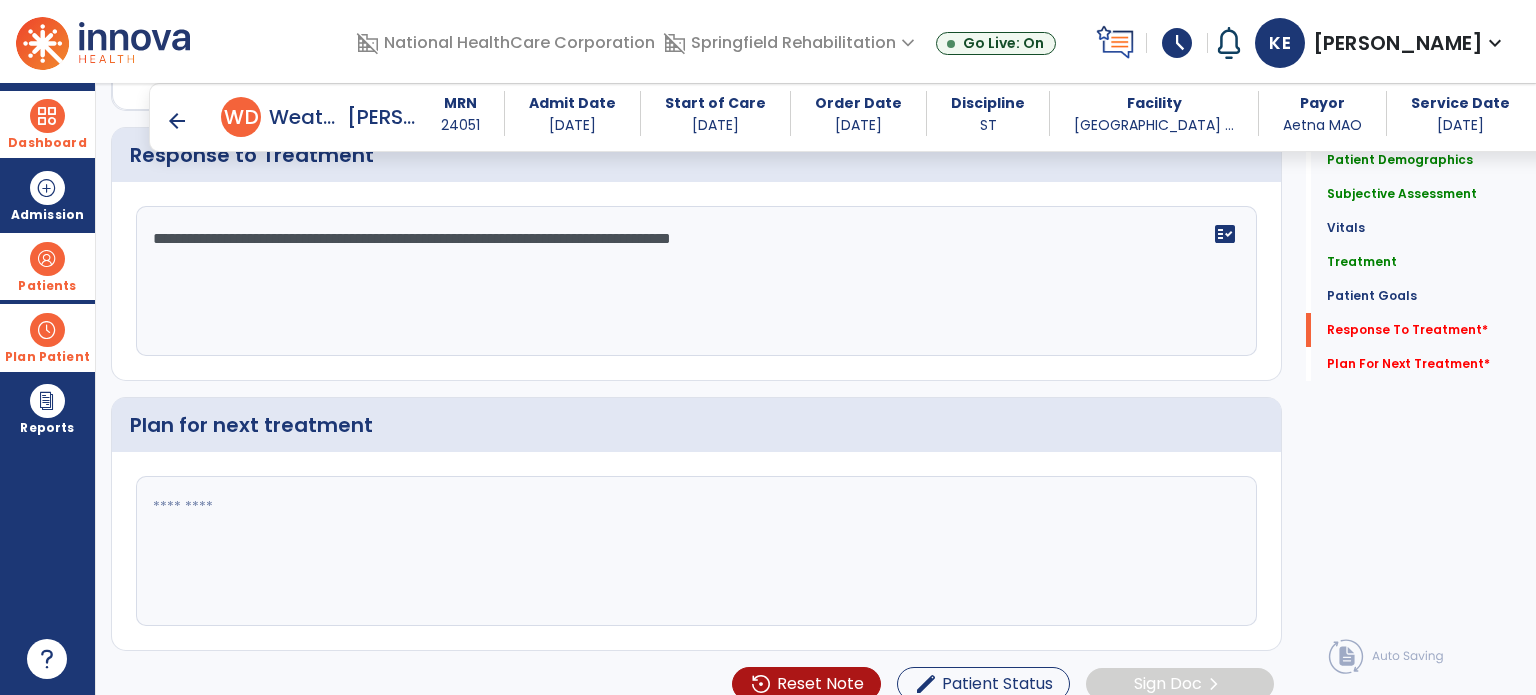 type on "**********" 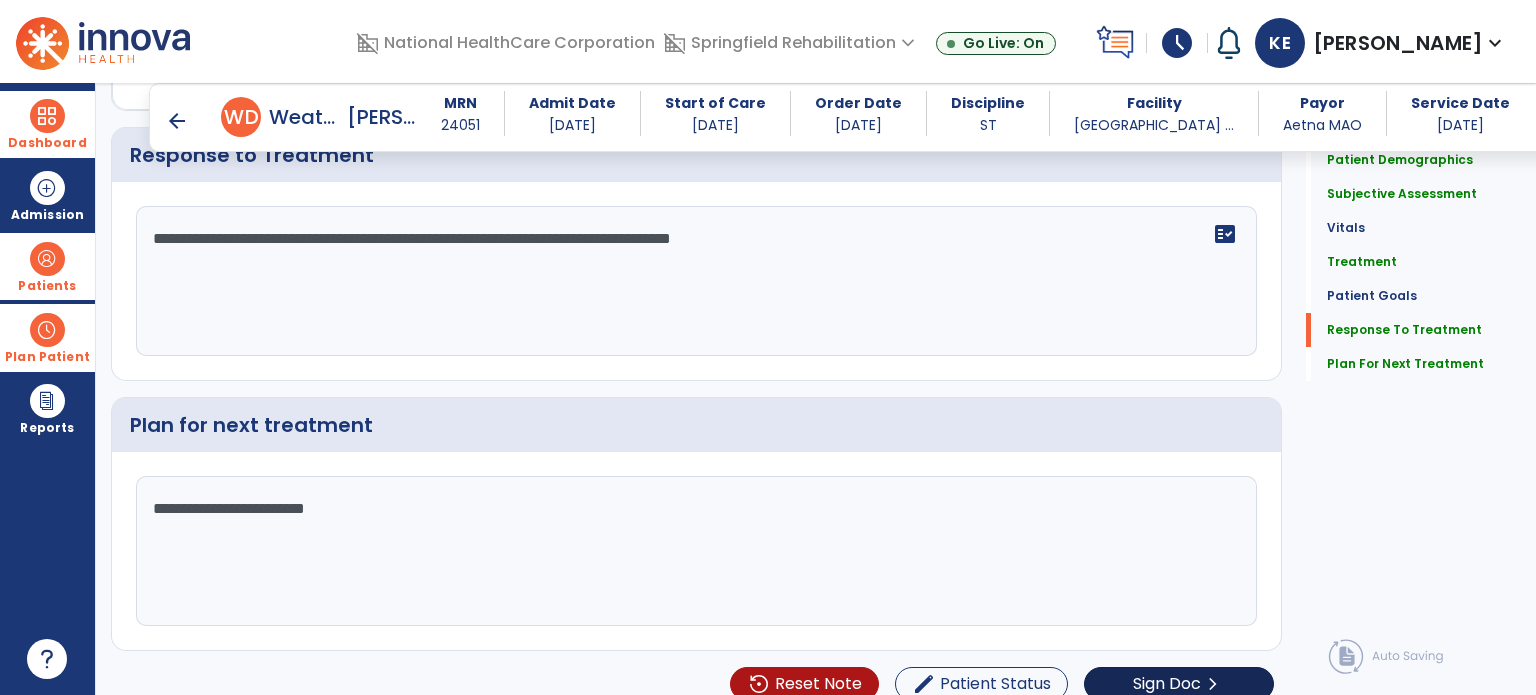 type on "**********" 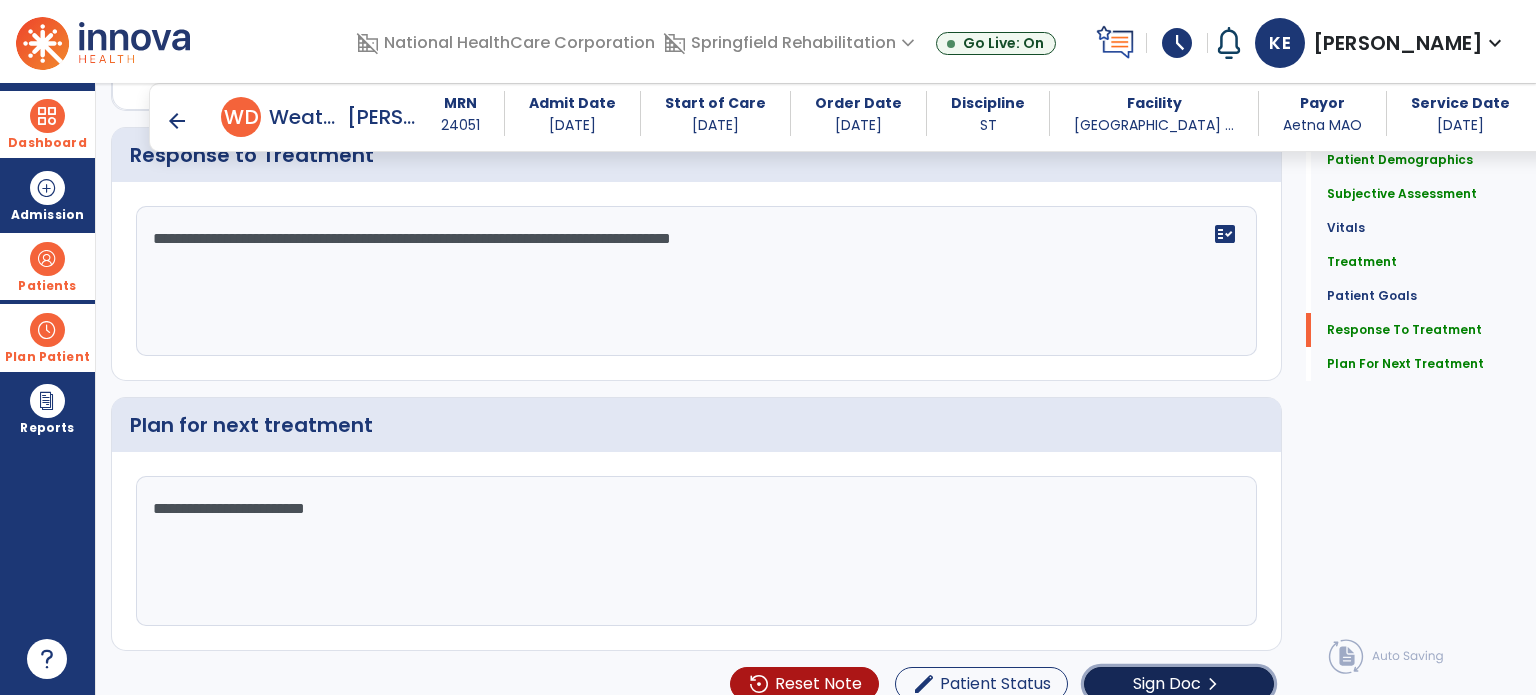 click on "Sign Doc" 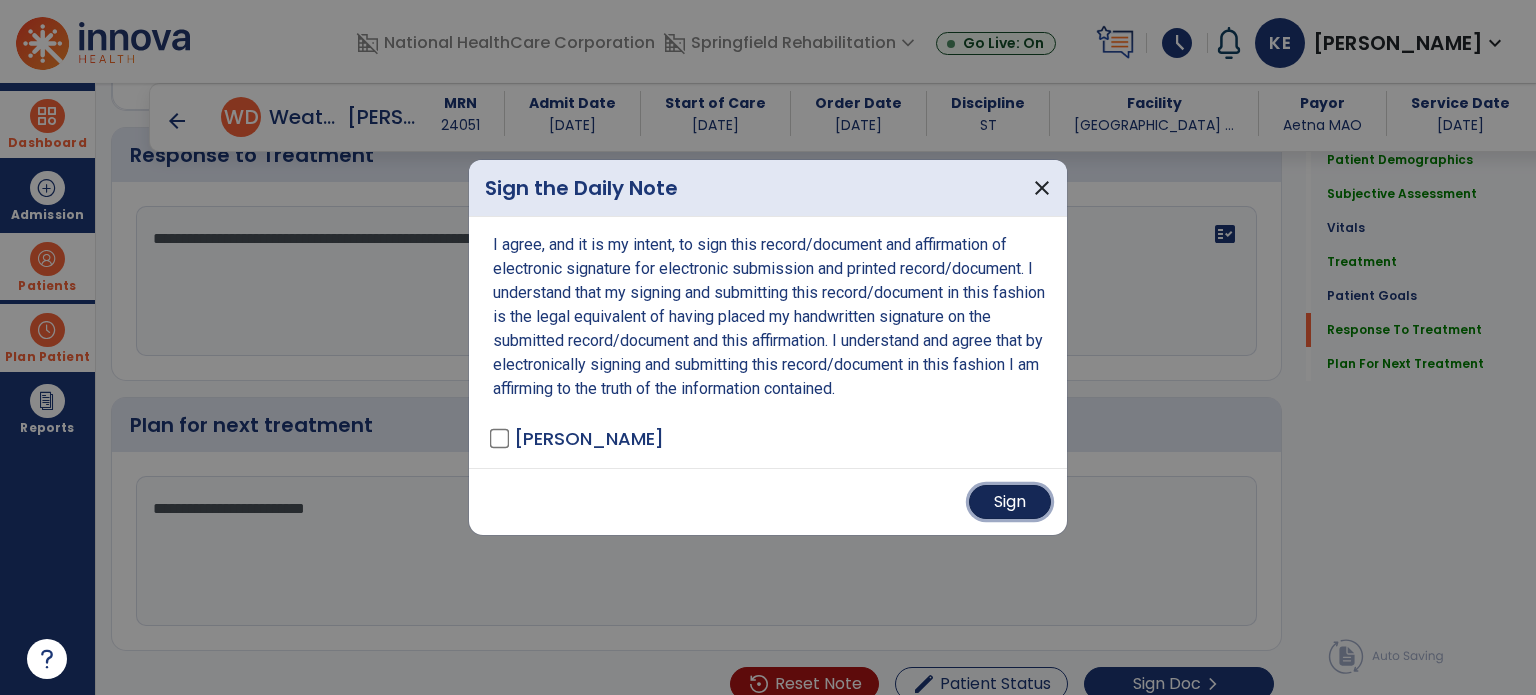 click on "Sign" at bounding box center [1010, 502] 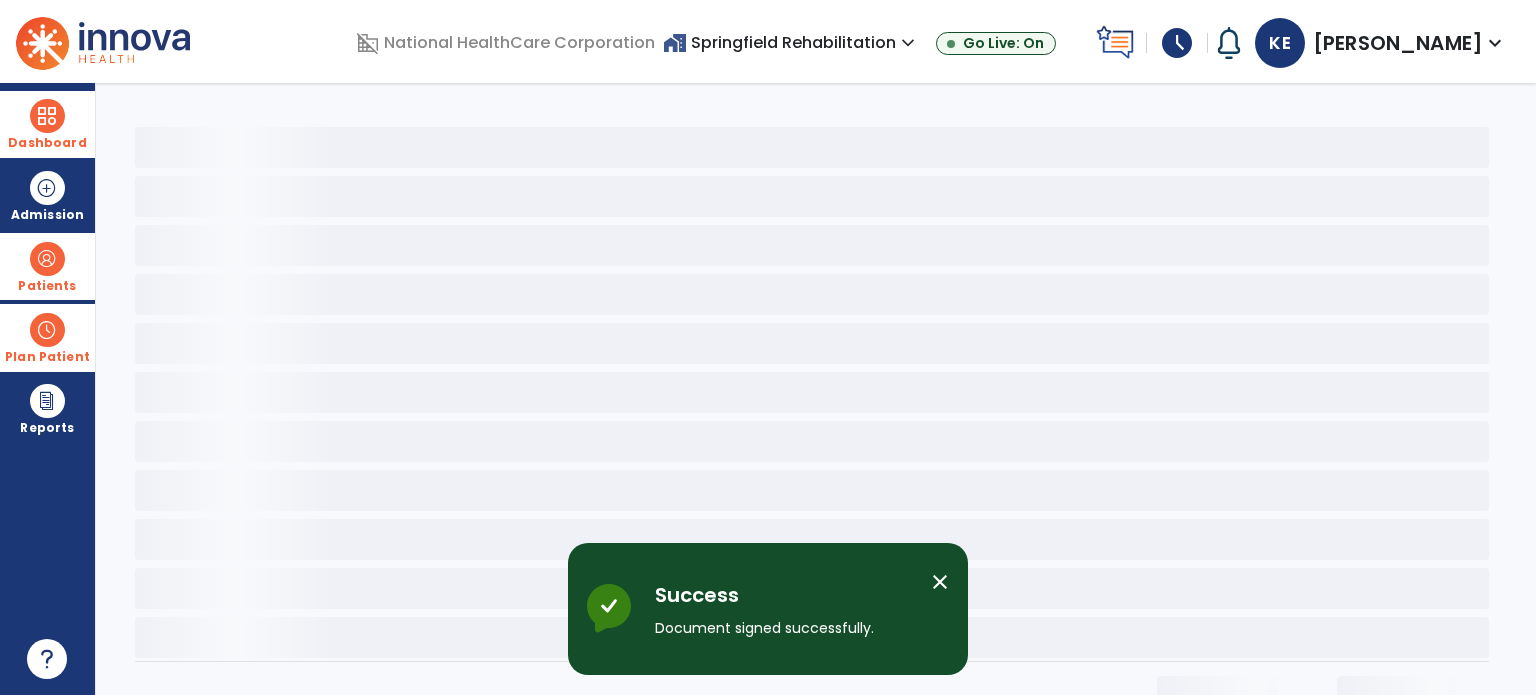 scroll, scrollTop: 0, scrollLeft: 0, axis: both 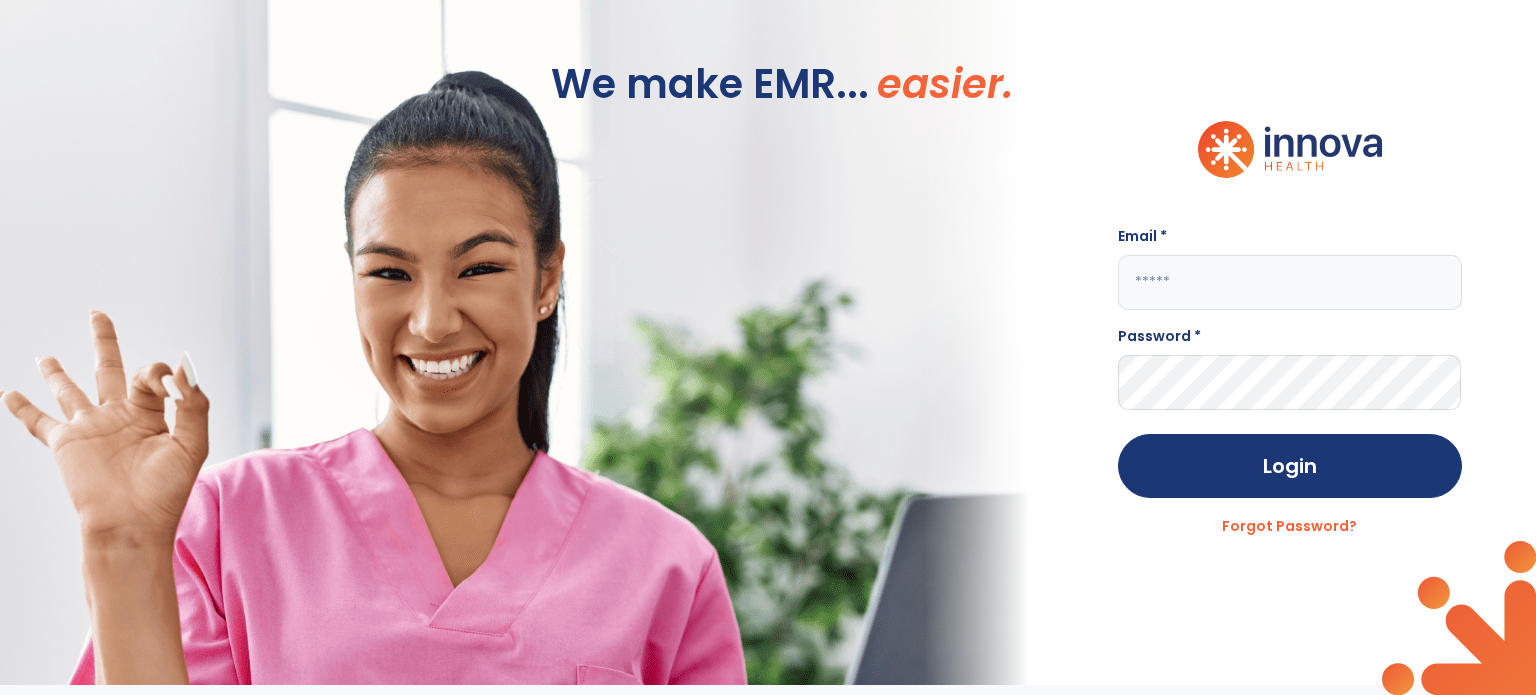 type on "**********" 